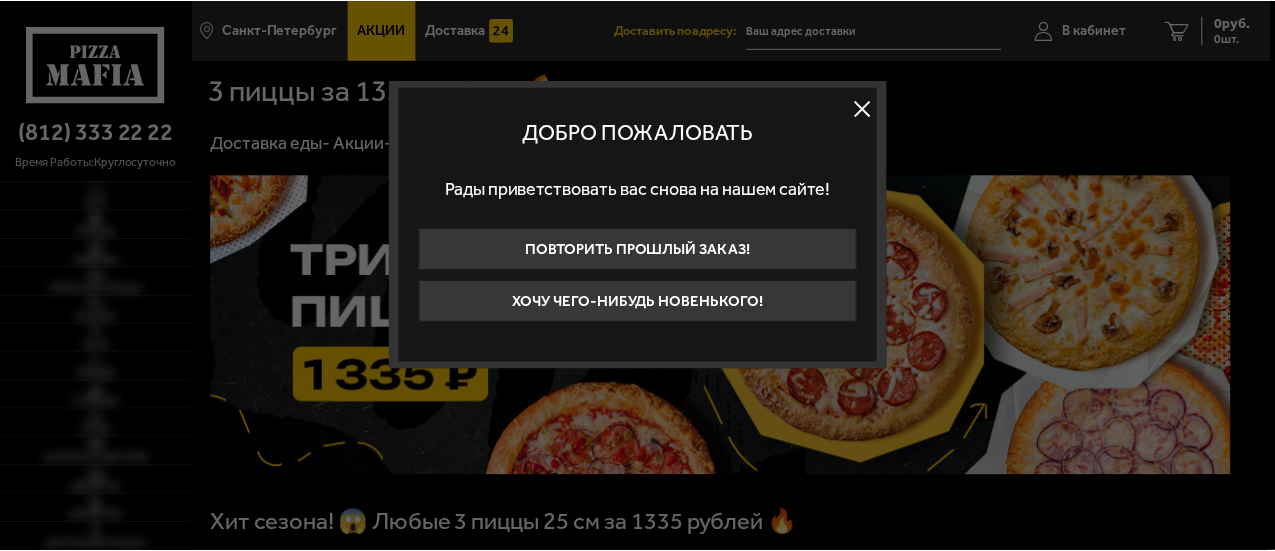 scroll, scrollTop: 0, scrollLeft: 0, axis: both 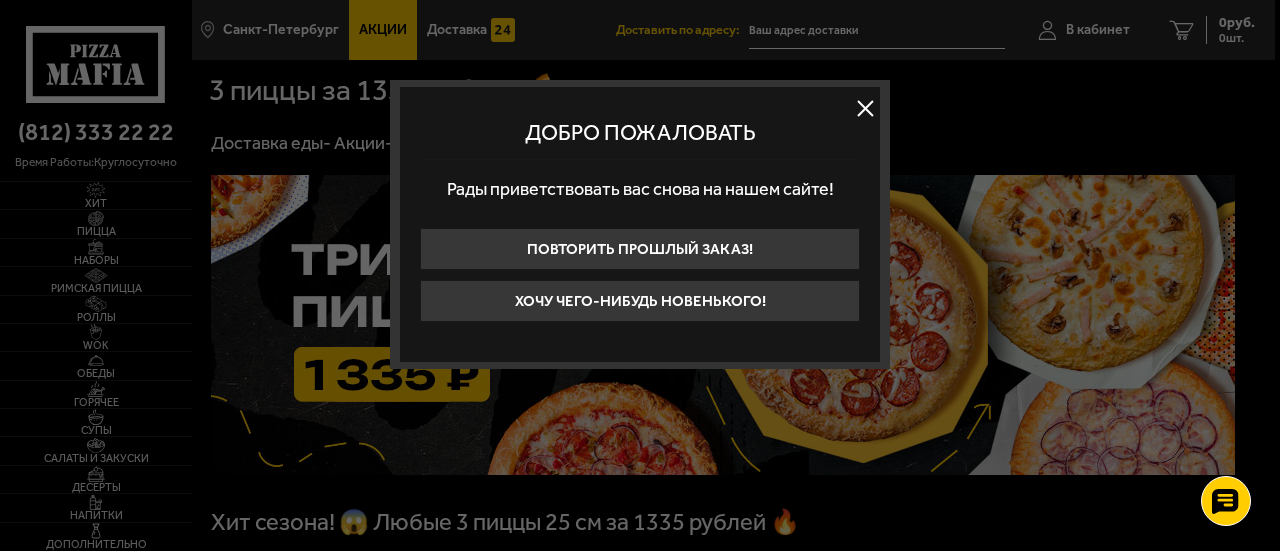 click at bounding box center (865, 108) 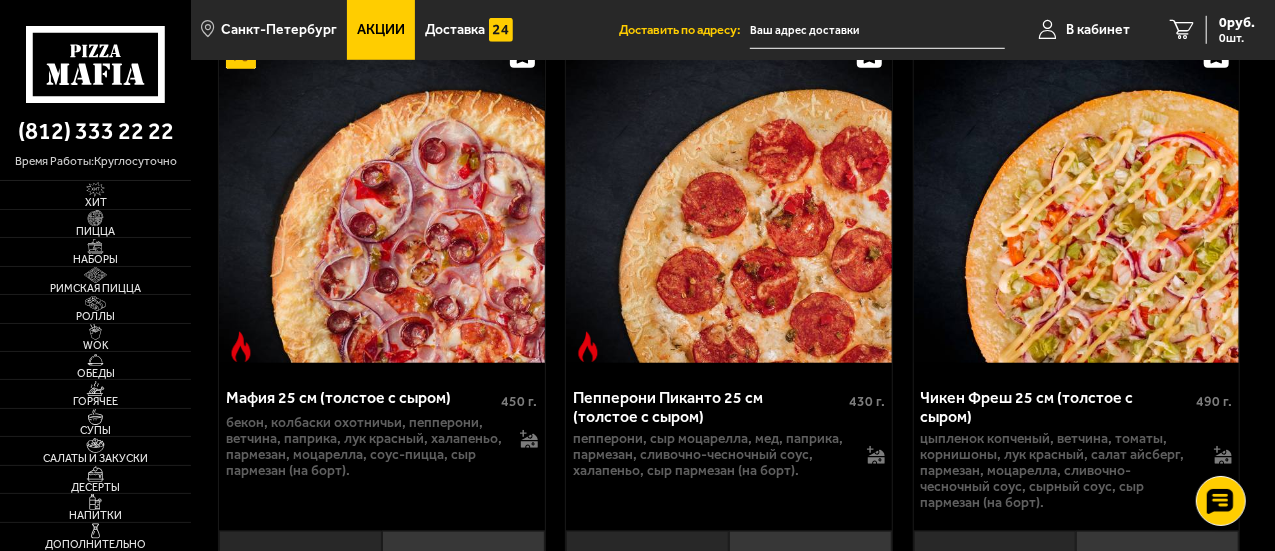 scroll, scrollTop: 900, scrollLeft: 0, axis: vertical 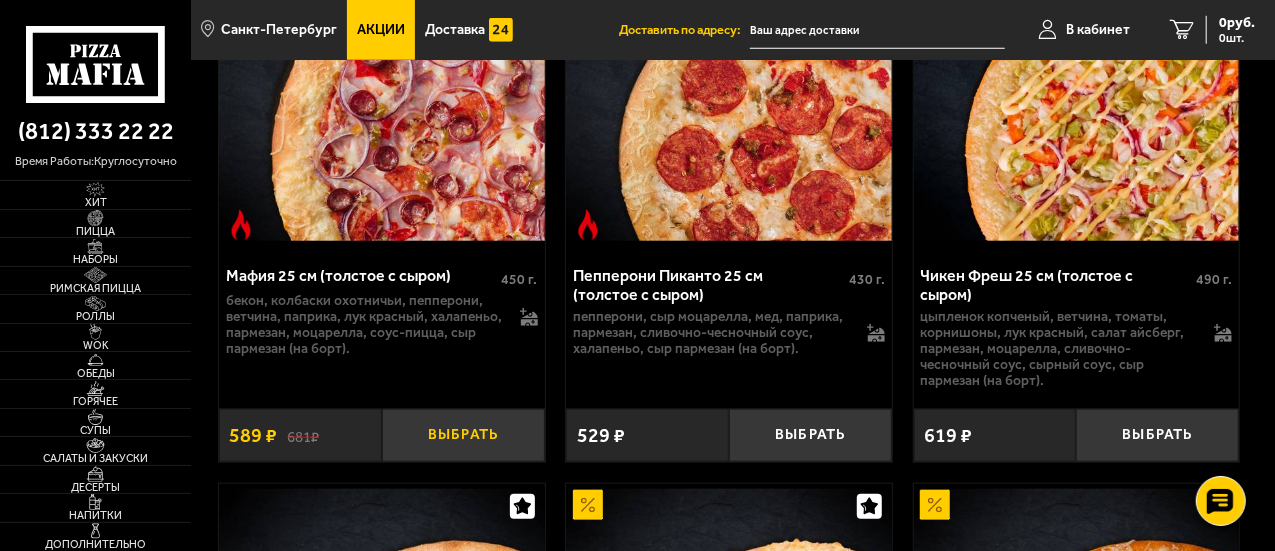 click on "Выбрать" at bounding box center [463, 435] 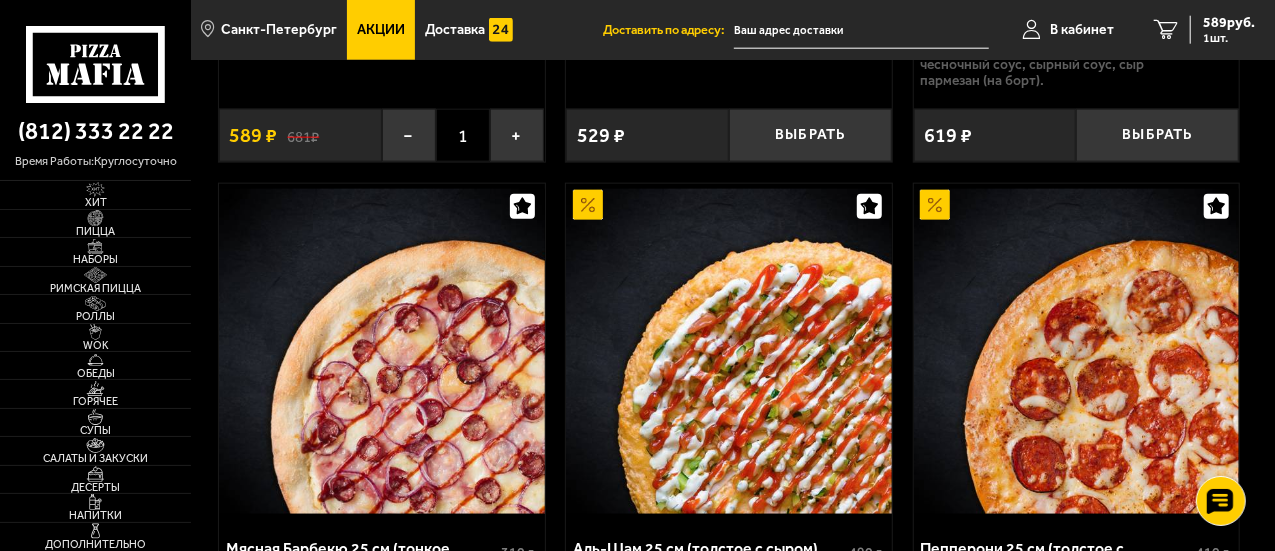scroll, scrollTop: 1400, scrollLeft: 0, axis: vertical 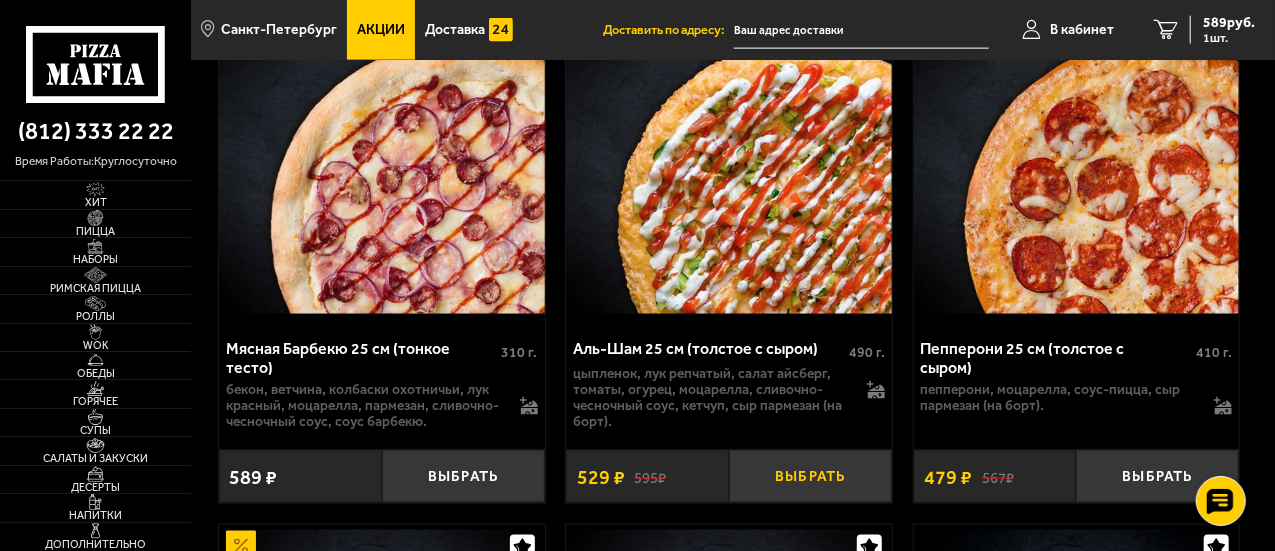 click on "Выбрать" at bounding box center [810, 476] 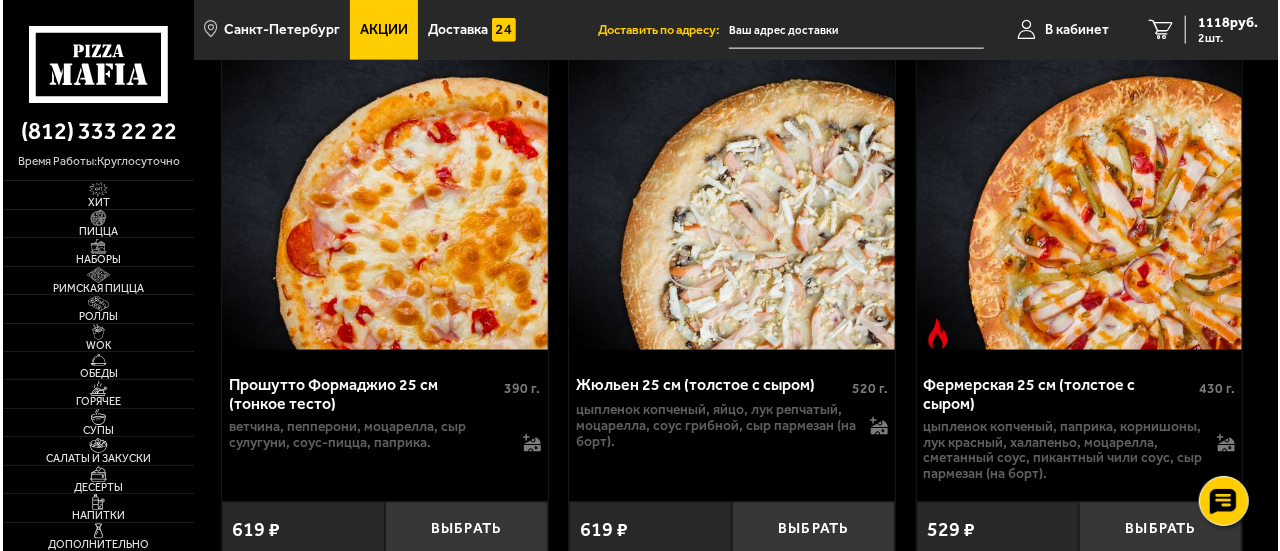 scroll, scrollTop: 5300, scrollLeft: 0, axis: vertical 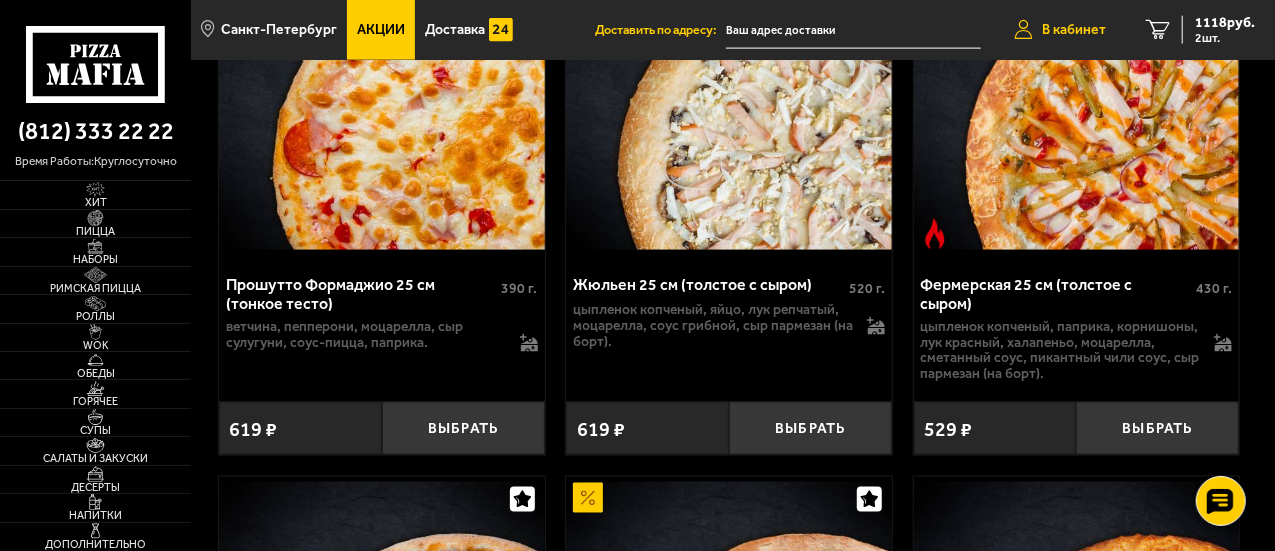 click on "В кабинет" at bounding box center (1074, 30) 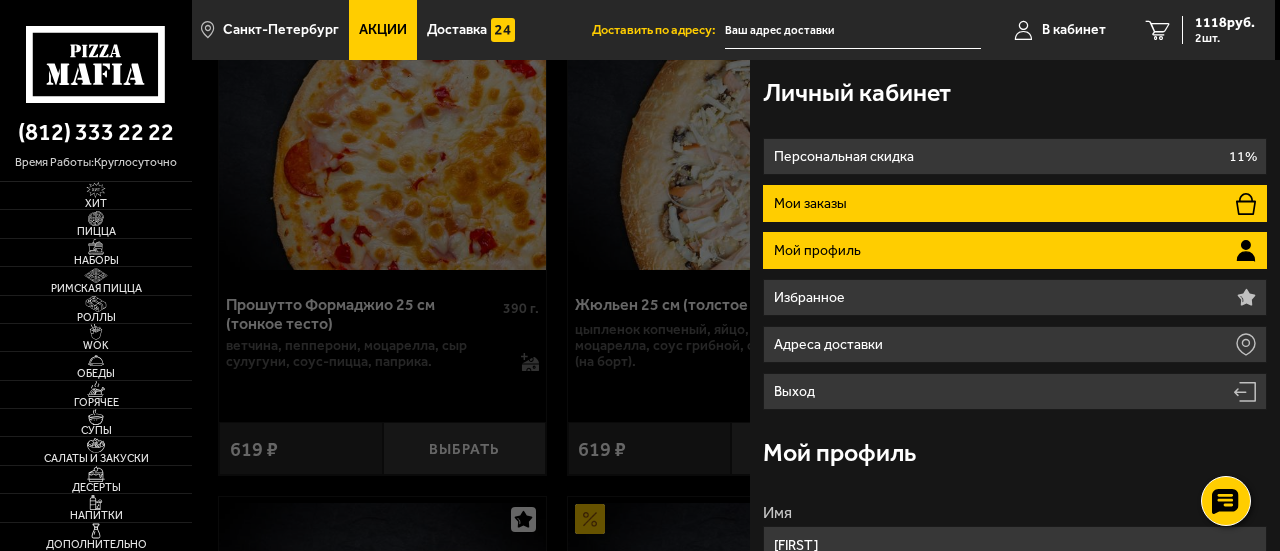 click on "Мои заказы" at bounding box center [1014, 203] 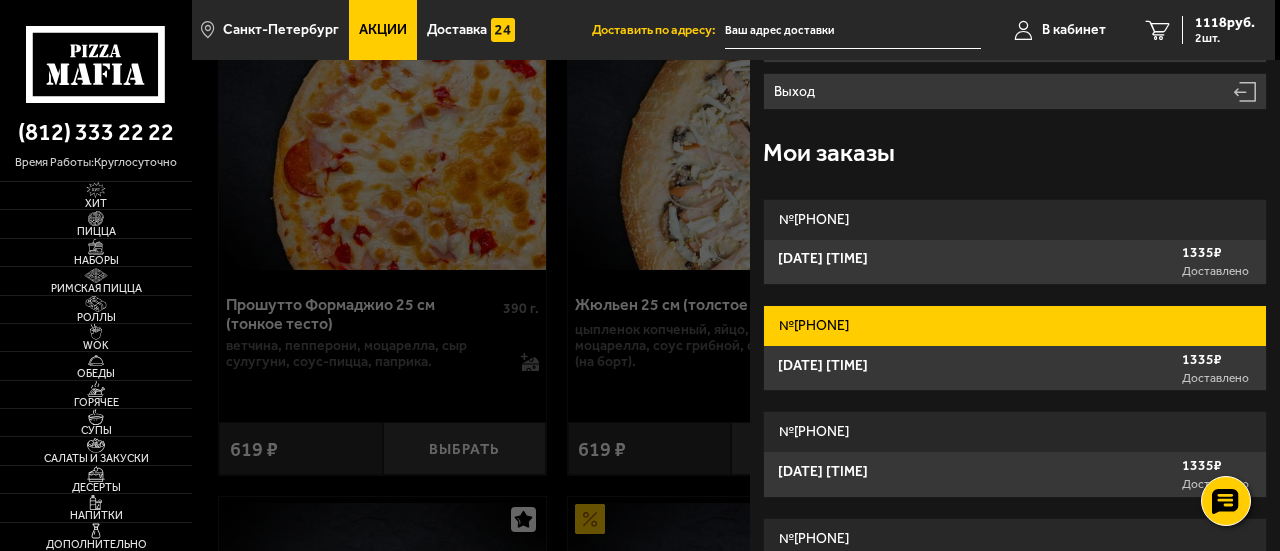 scroll, scrollTop: 400, scrollLeft: 0, axis: vertical 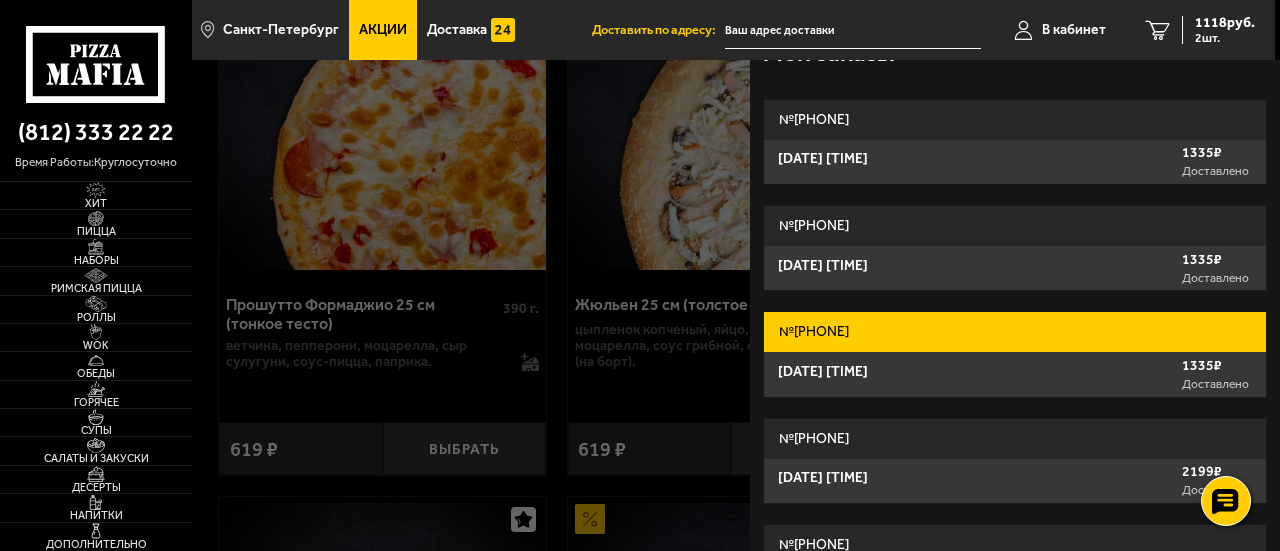 click on "[PHONE]" at bounding box center (1014, 332) 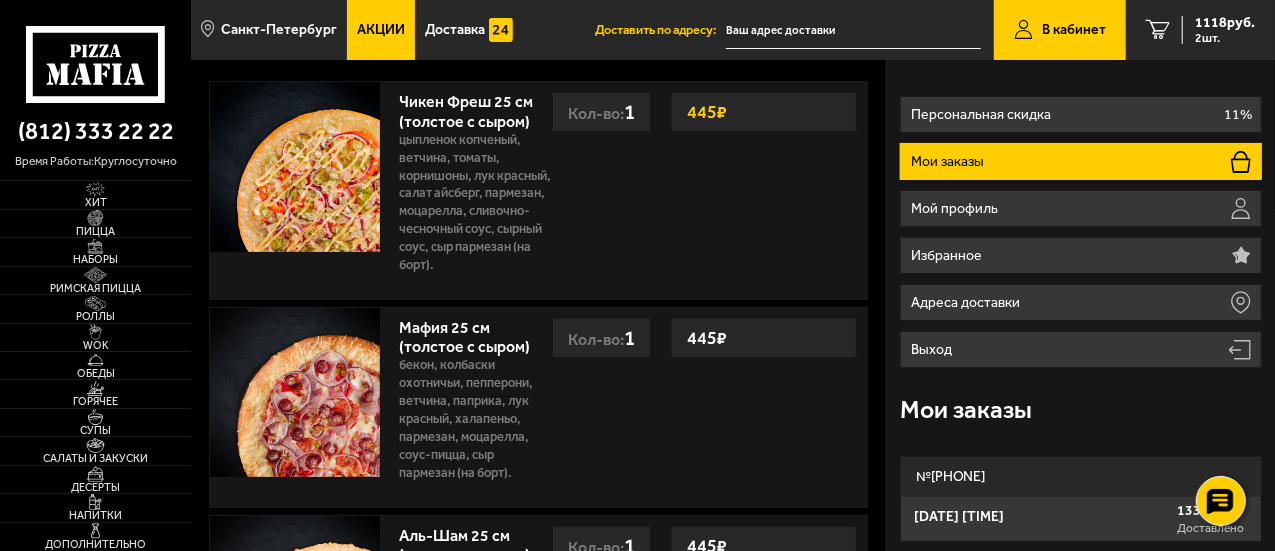 scroll, scrollTop: 100, scrollLeft: 0, axis: vertical 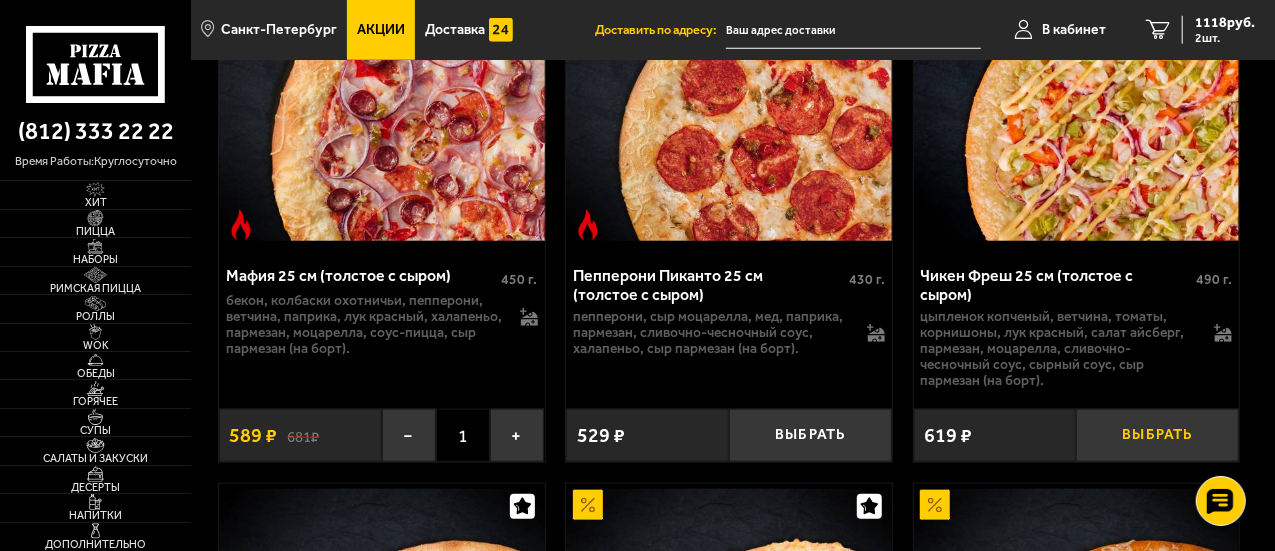 click on "Выбрать" at bounding box center (1157, 435) 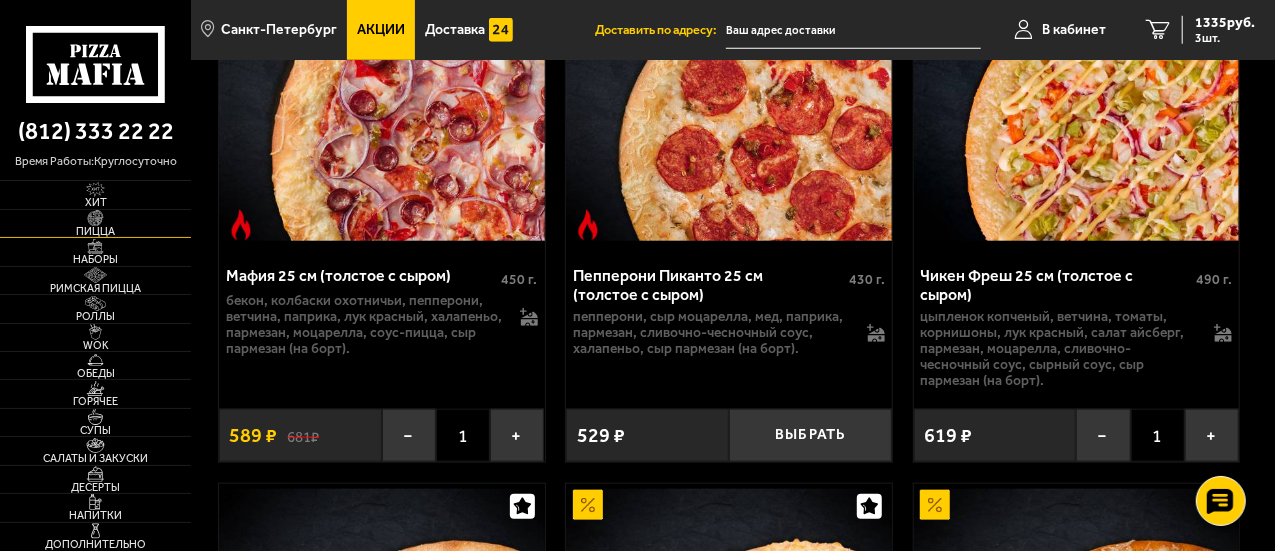 click on "Пицца" at bounding box center (95, 231) 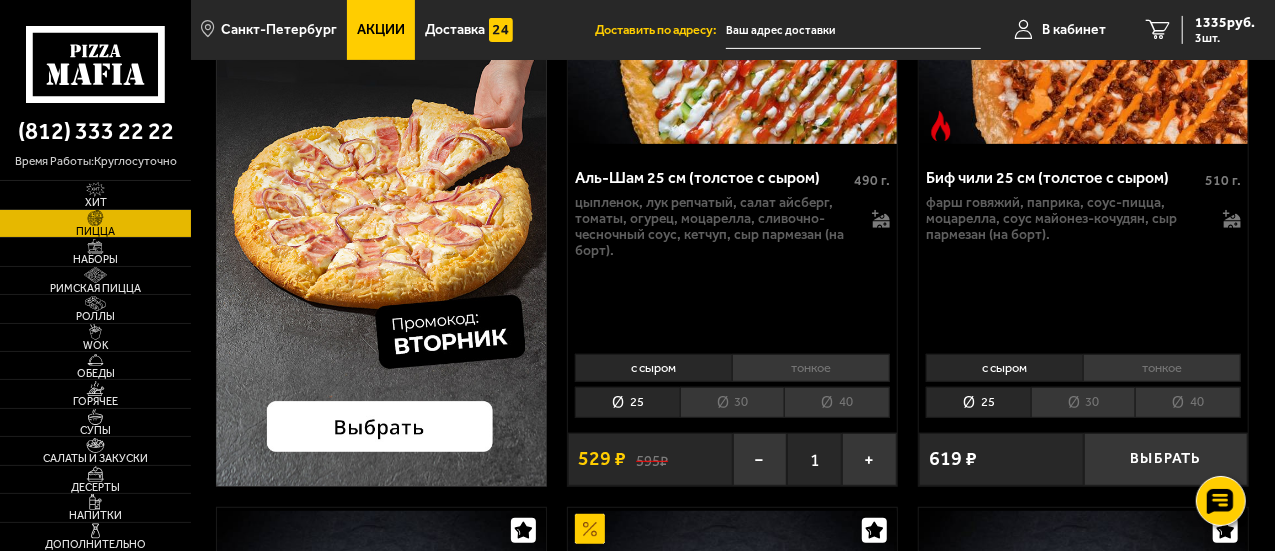 scroll, scrollTop: 400, scrollLeft: 0, axis: vertical 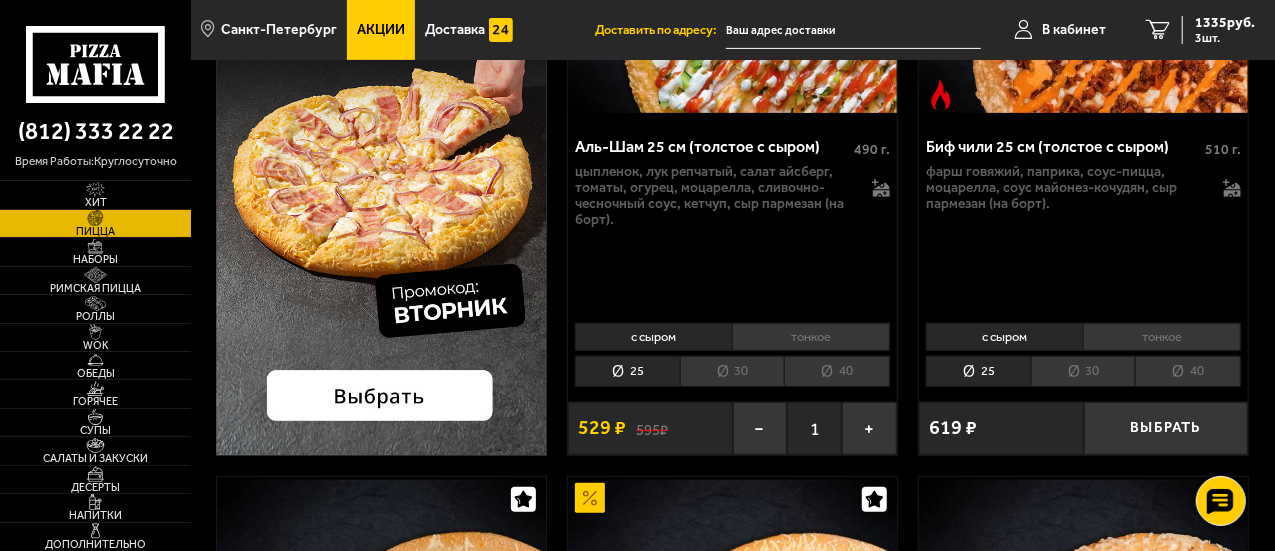 click on "30" at bounding box center [732, 371] 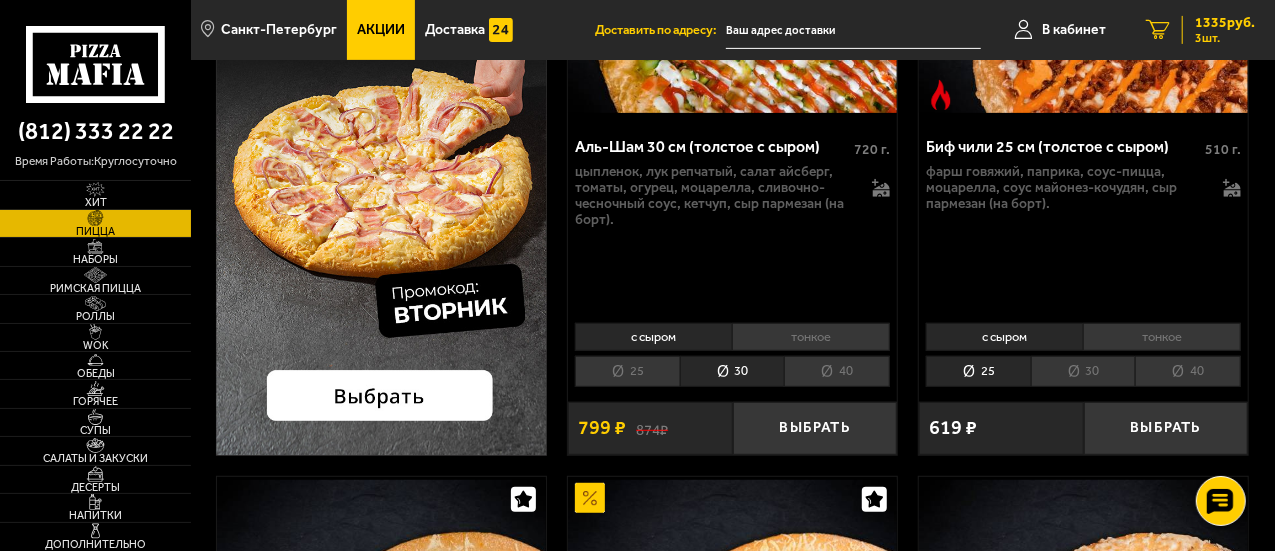 click on "1335  руб." at bounding box center [1225, 23] 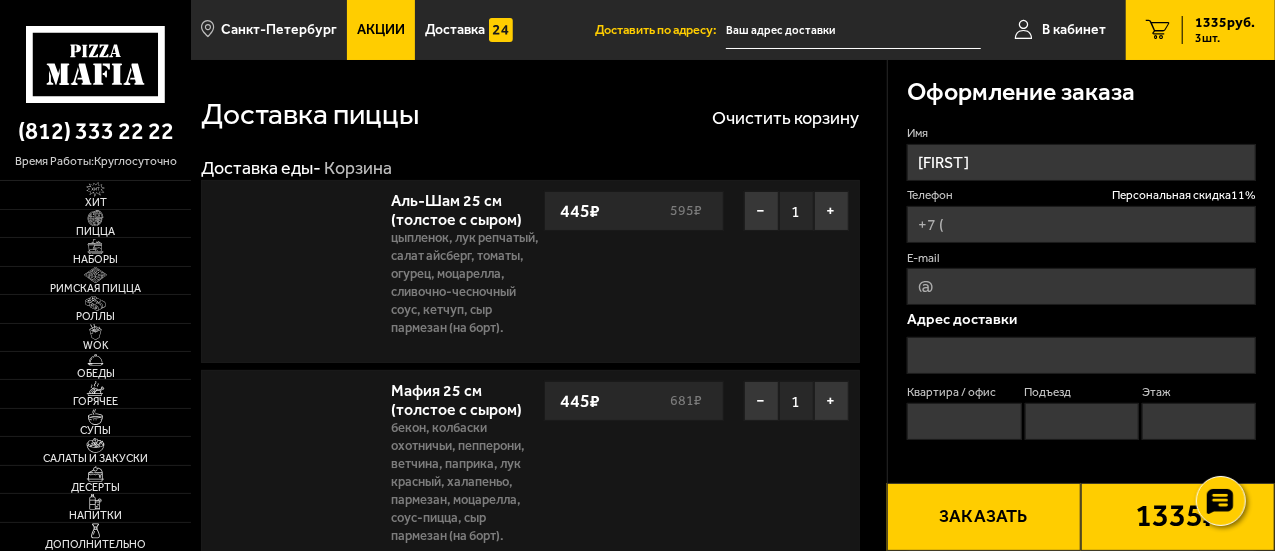 type on "[PHONE]" 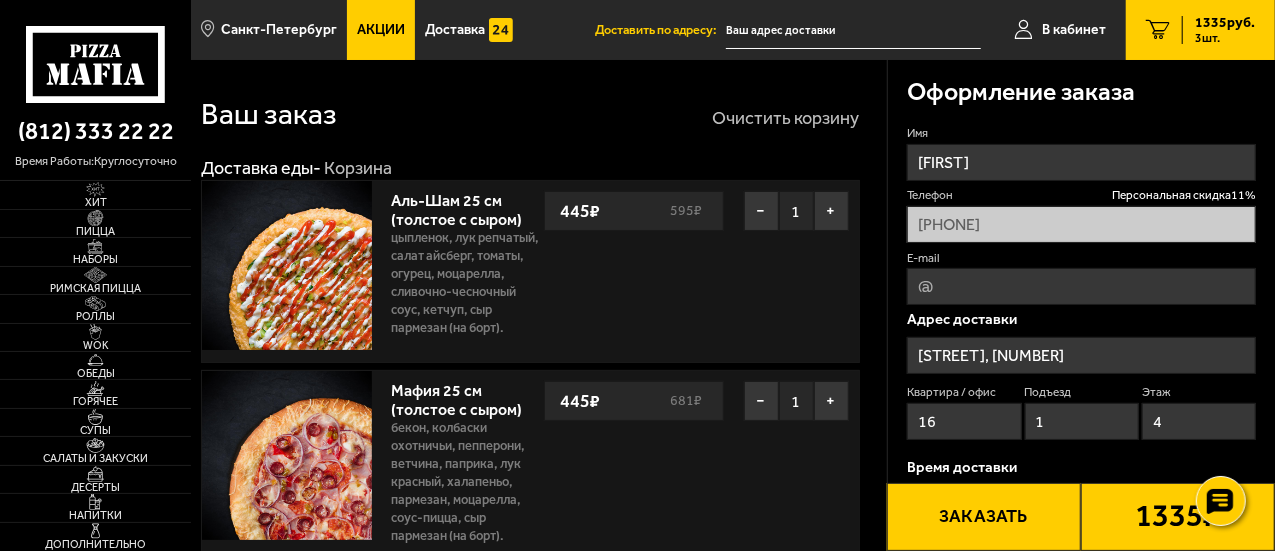 click on "Очистить корзину" at bounding box center (786, 118) 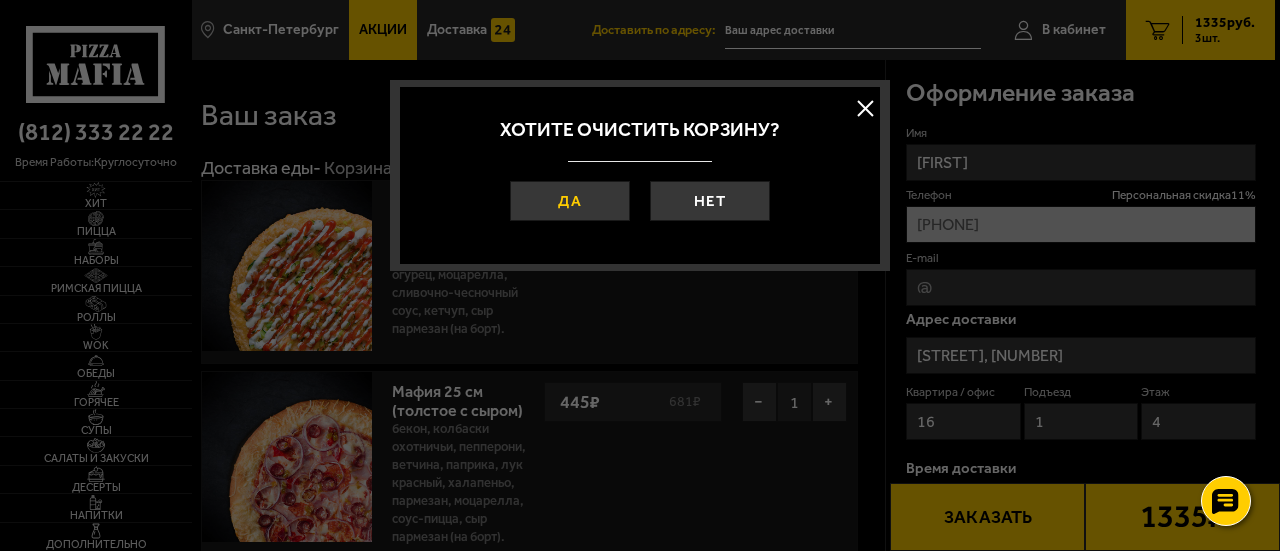 click on "Да" at bounding box center [570, 201] 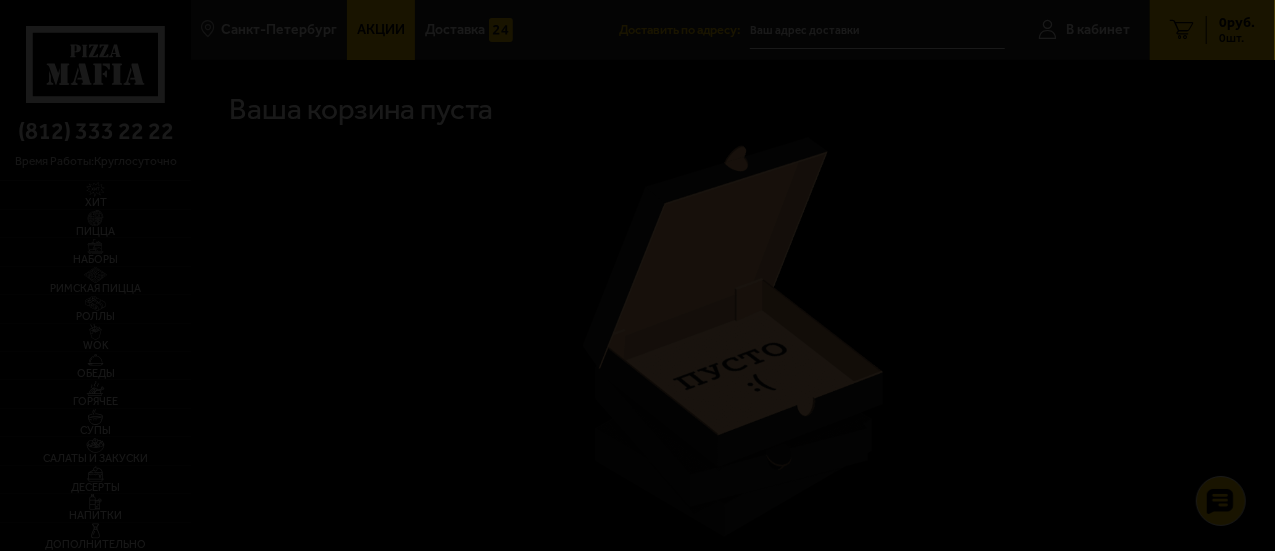 scroll, scrollTop: 118, scrollLeft: 0, axis: vertical 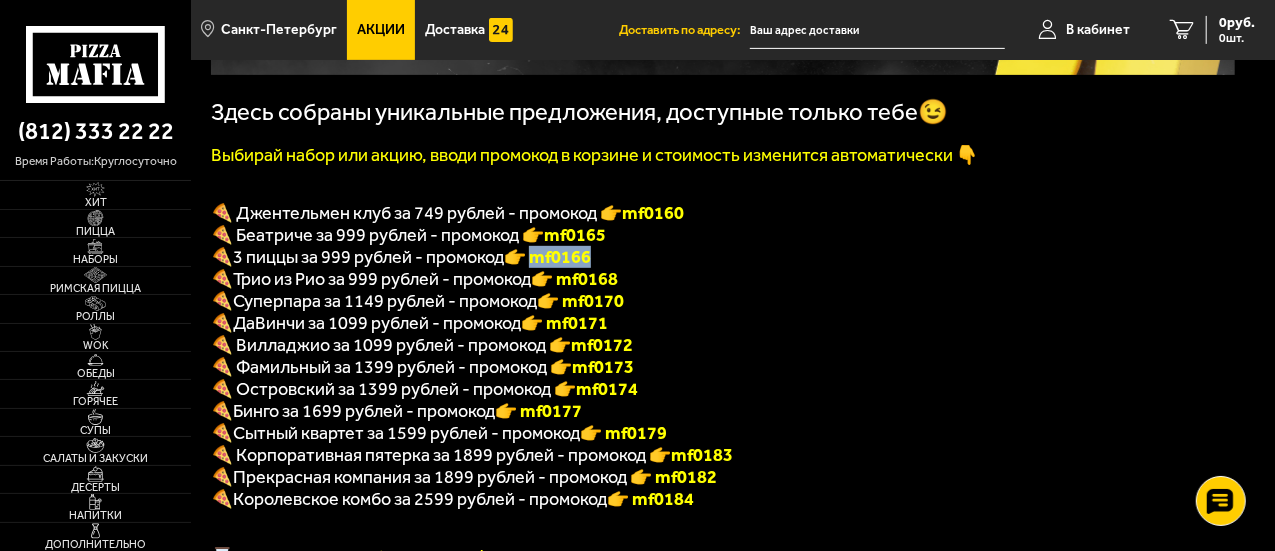 drag, startPoint x: 543, startPoint y: 269, endPoint x: 627, endPoint y: 265, distance: 84.095184 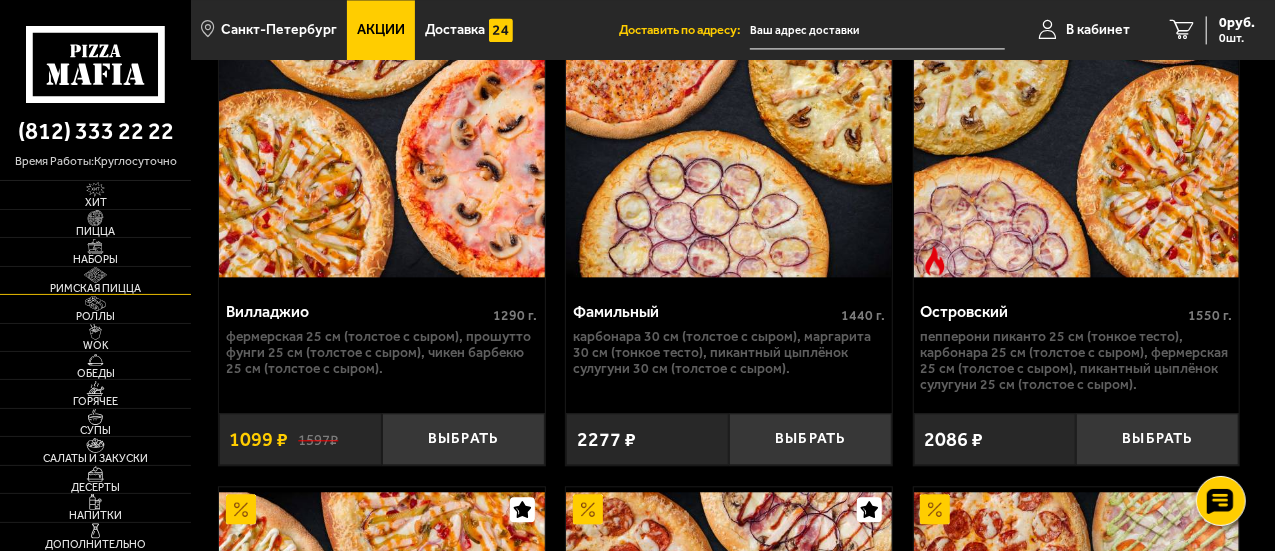 scroll, scrollTop: 2200, scrollLeft: 0, axis: vertical 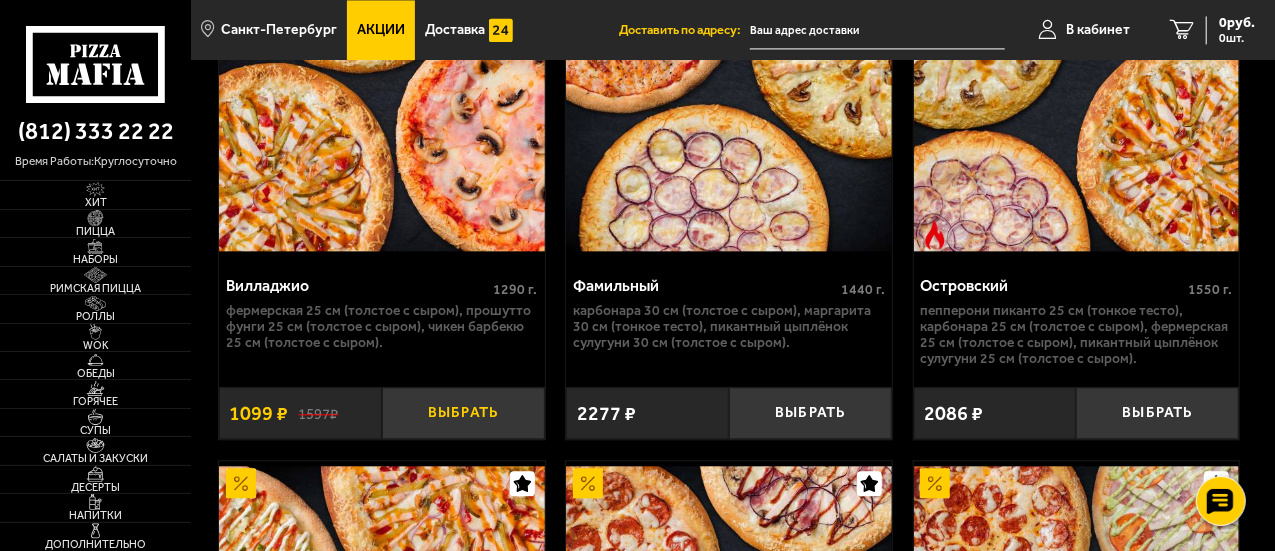 drag, startPoint x: 463, startPoint y: 431, endPoint x: 436, endPoint y: 423, distance: 28.160255 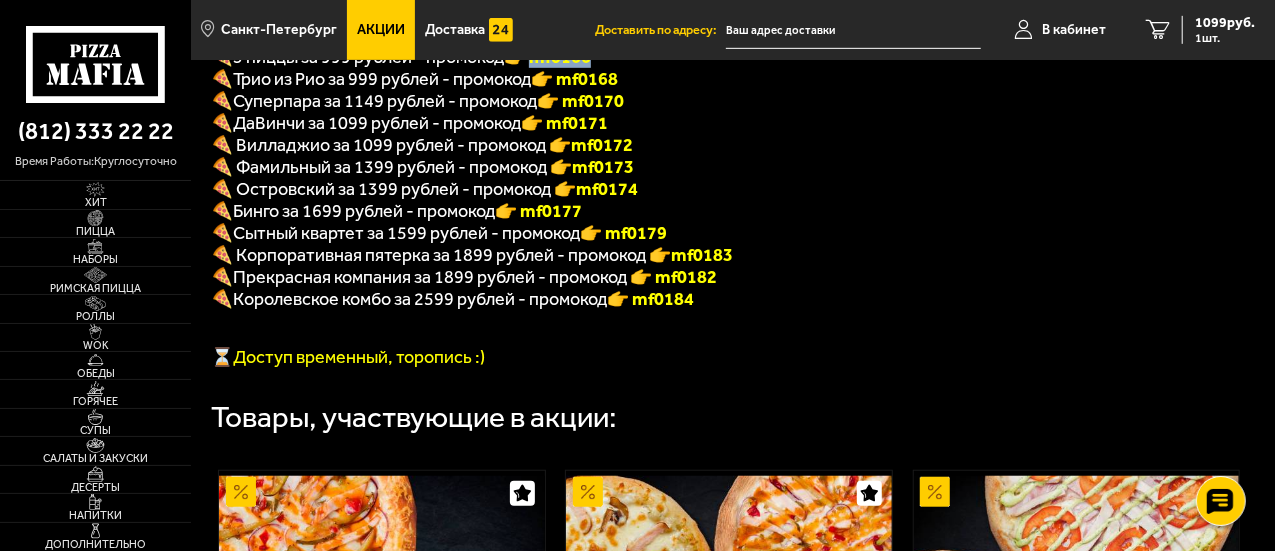 scroll, scrollTop: 500, scrollLeft: 0, axis: vertical 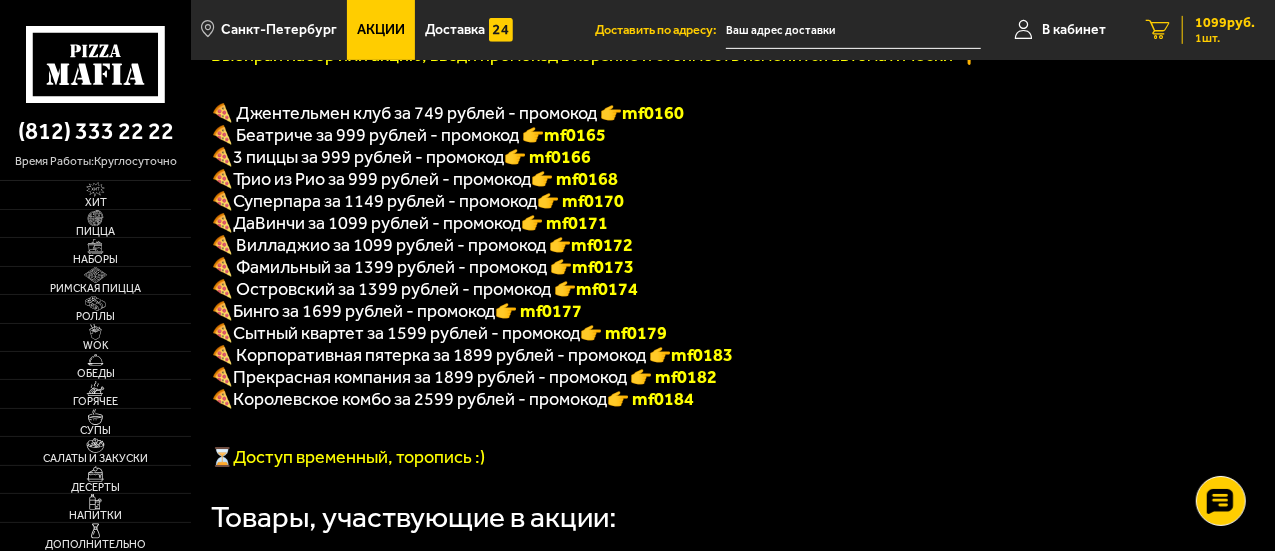 click on "1099  руб." at bounding box center [1225, 23] 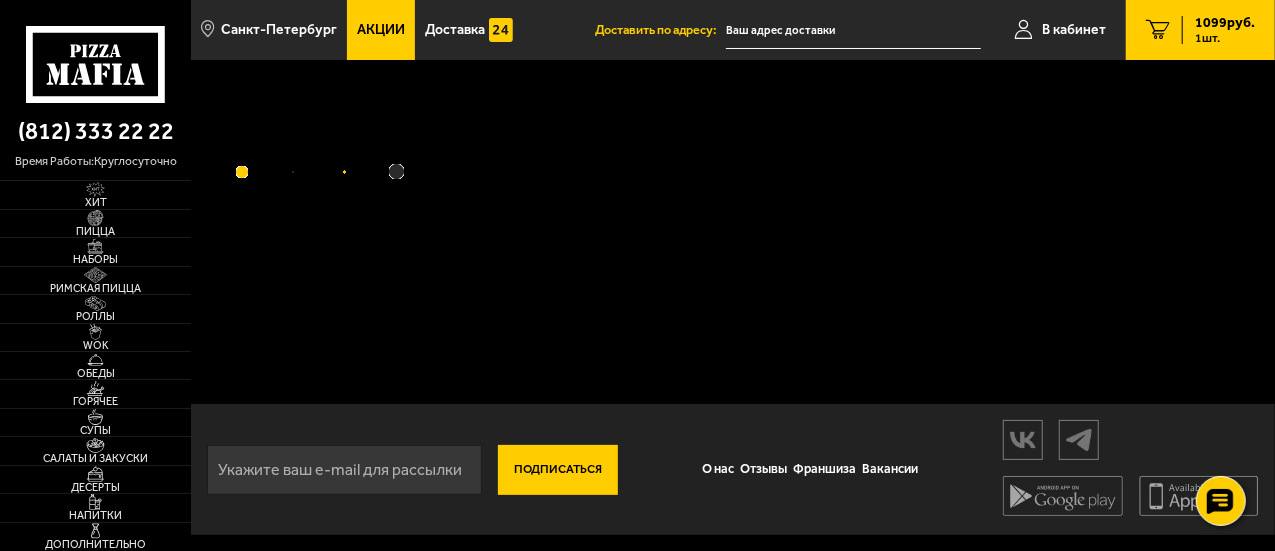 scroll, scrollTop: 0, scrollLeft: 0, axis: both 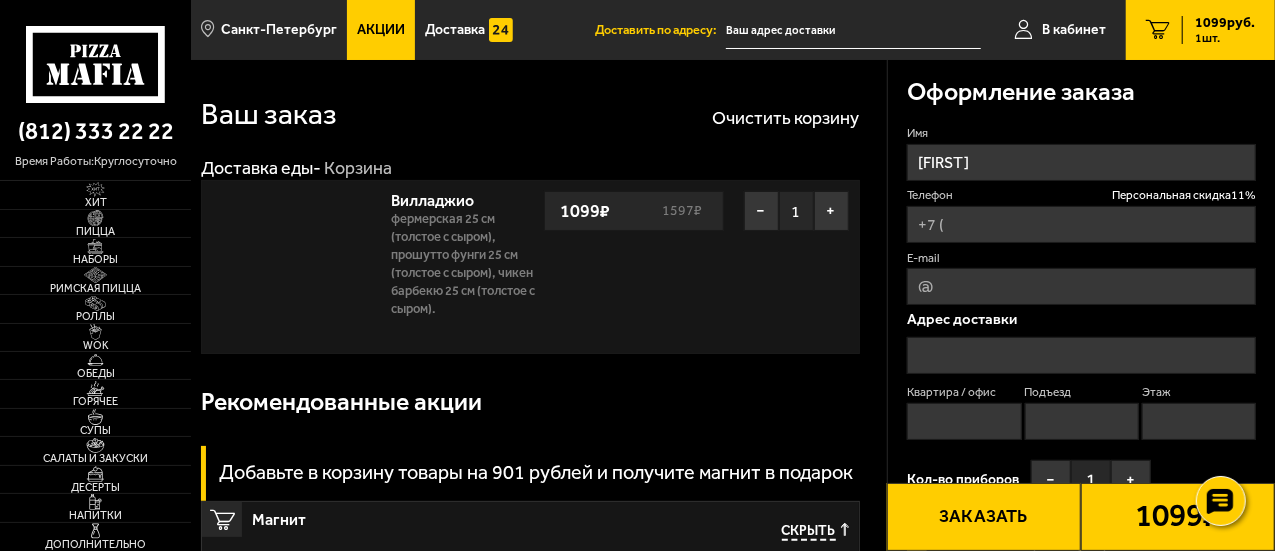 type on "[PHONE]" 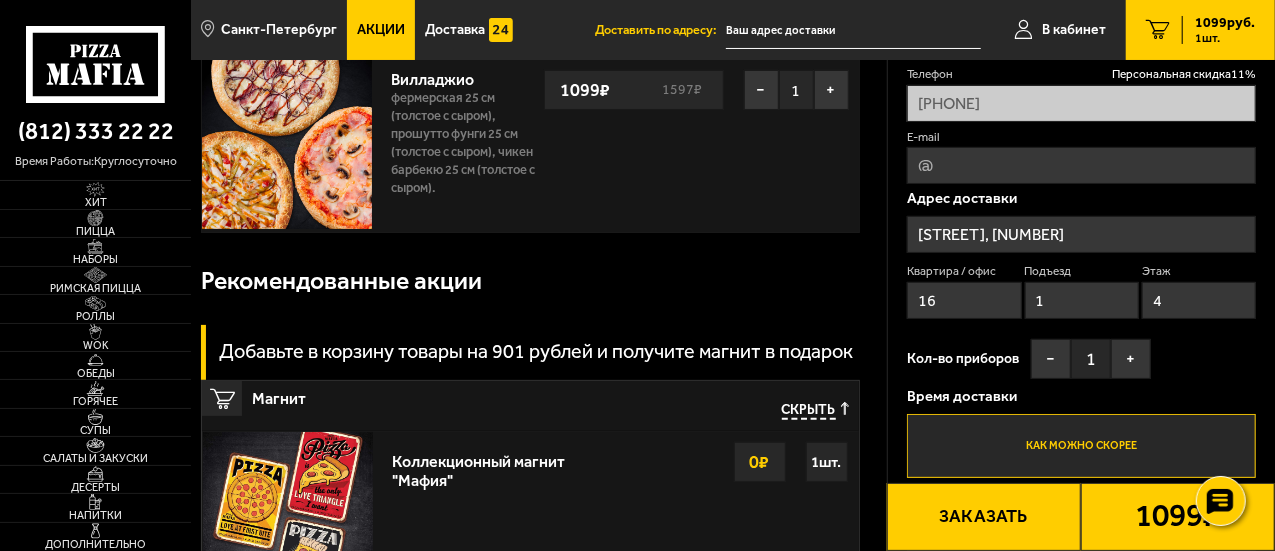 scroll, scrollTop: 0, scrollLeft: 0, axis: both 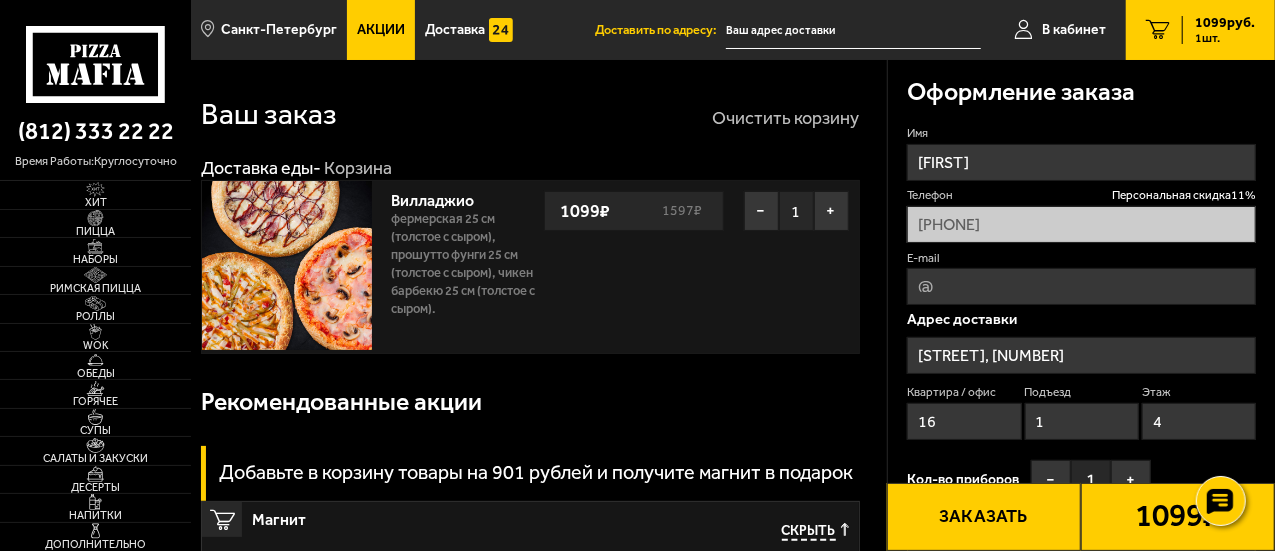 click on "Очистить корзину" at bounding box center (786, 118) 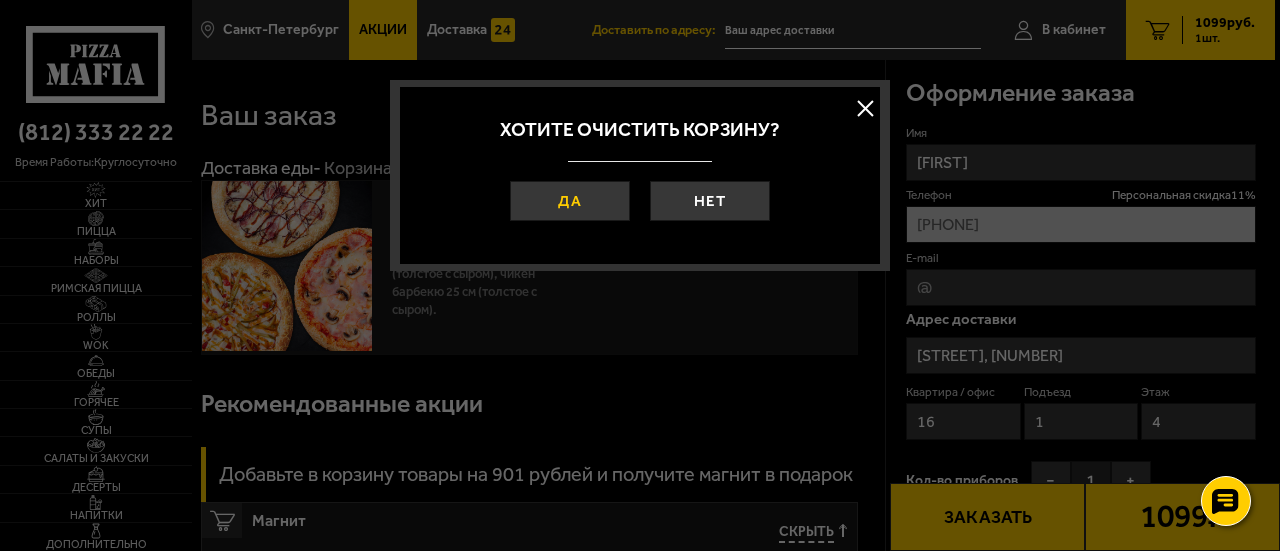 click on "Да" at bounding box center (570, 201) 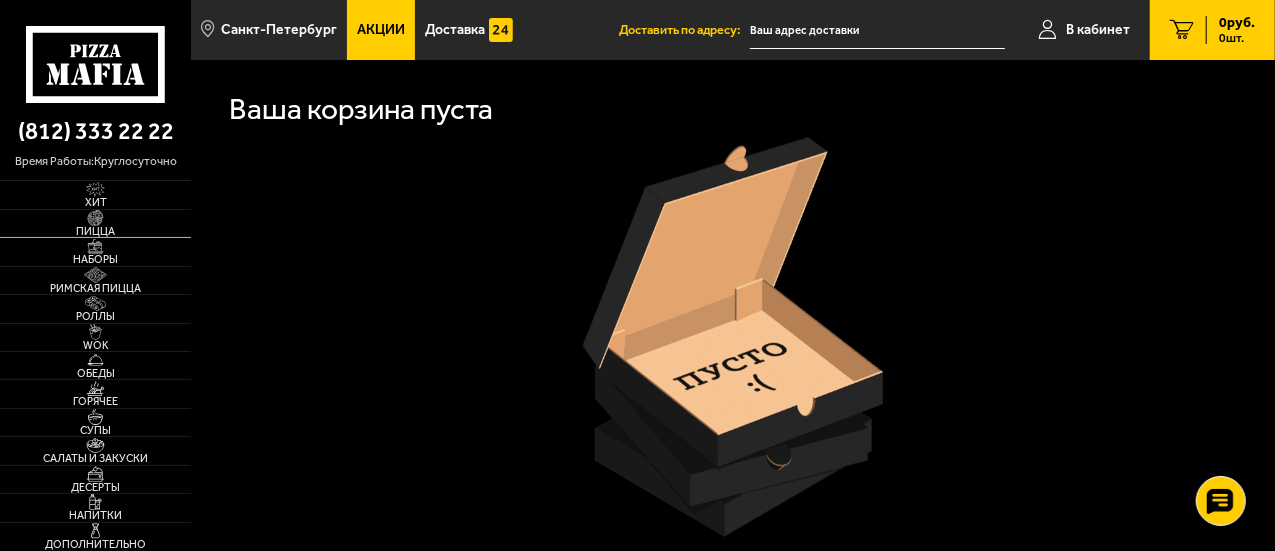 click at bounding box center (95, 218) 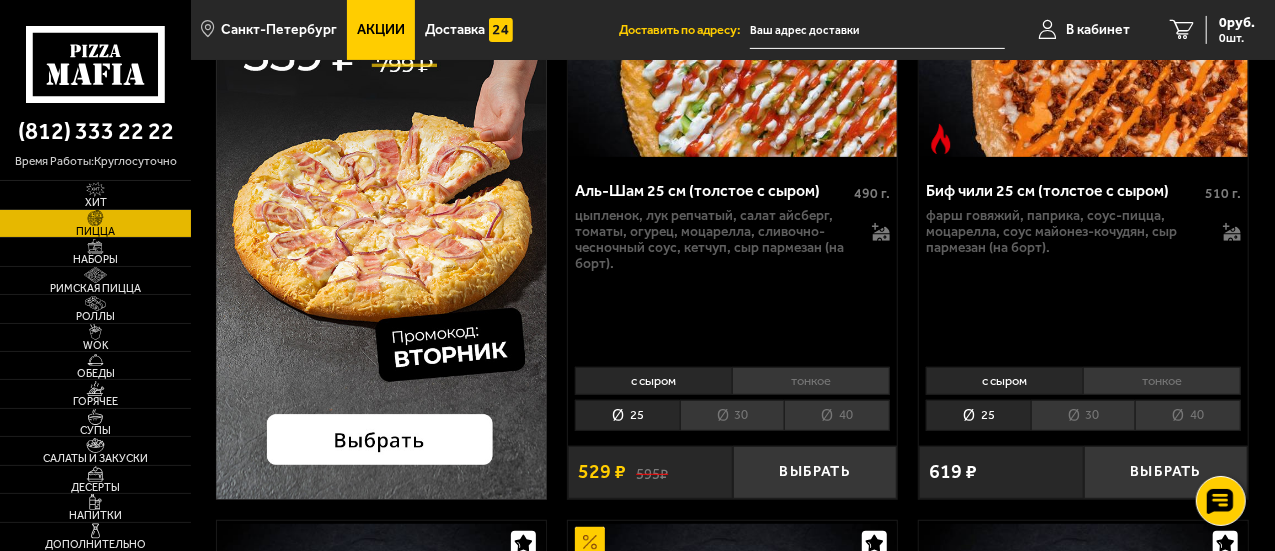 scroll, scrollTop: 400, scrollLeft: 0, axis: vertical 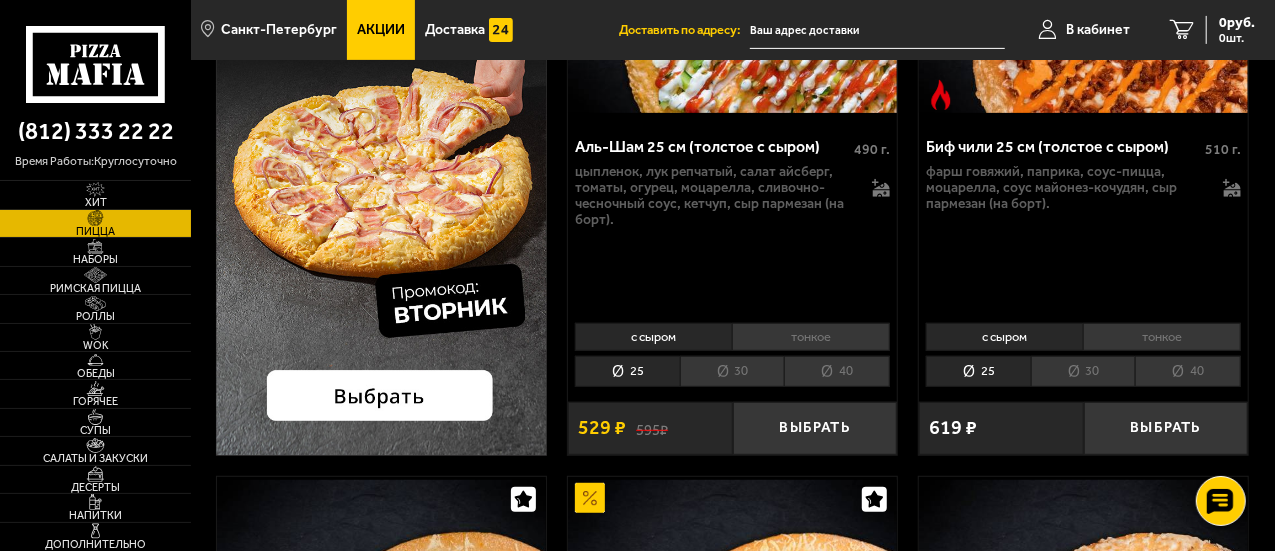 click on "30" at bounding box center [732, 371] 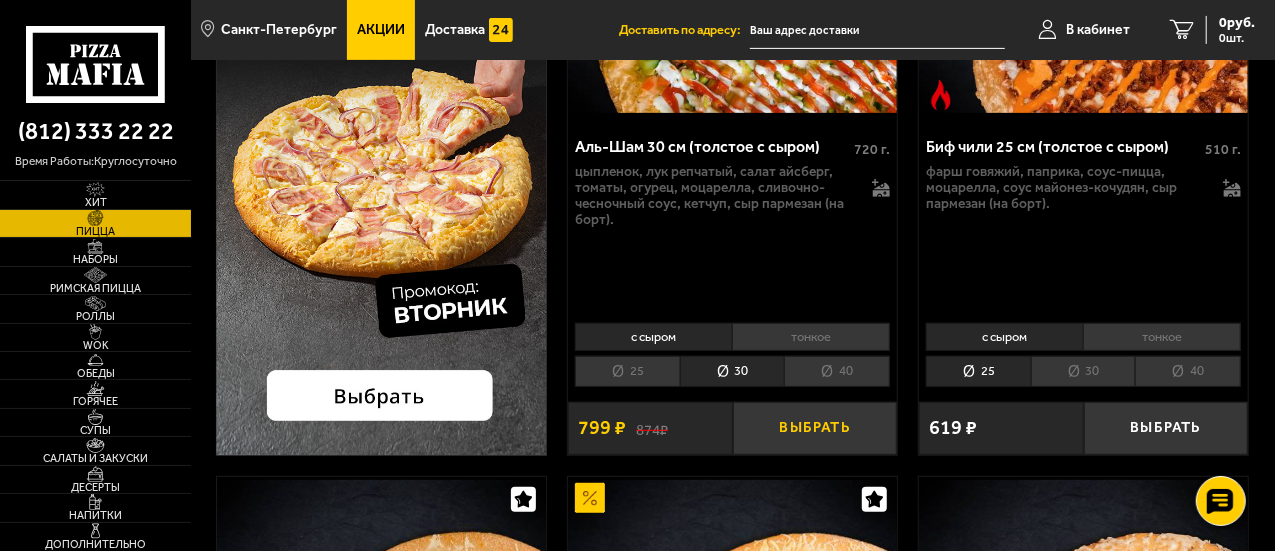 click on "Выбрать" at bounding box center (815, 428) 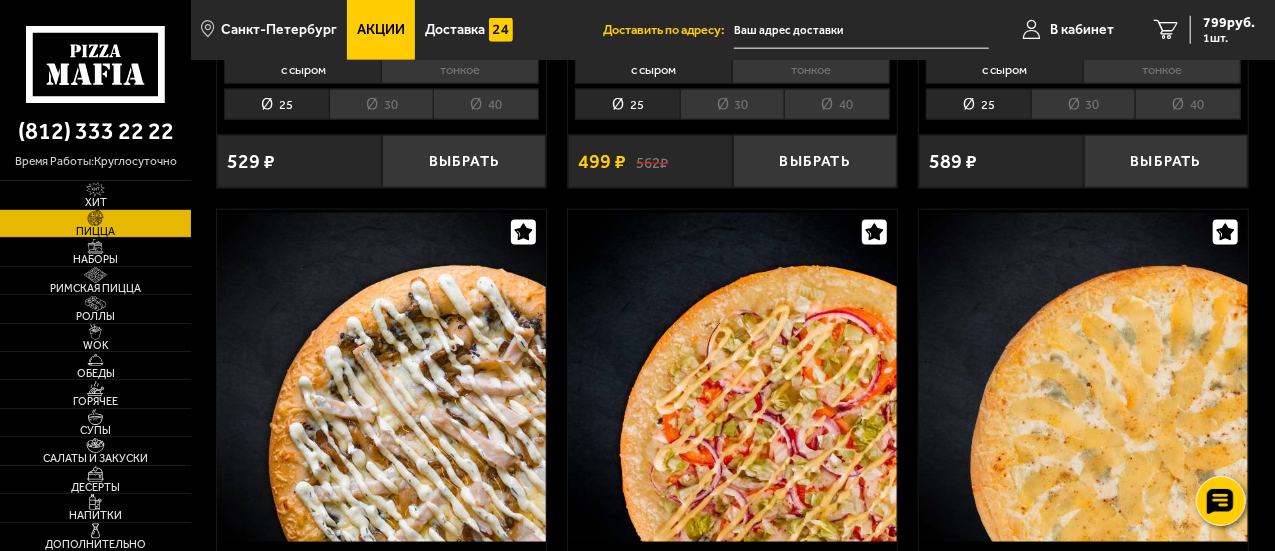scroll, scrollTop: 1600, scrollLeft: 0, axis: vertical 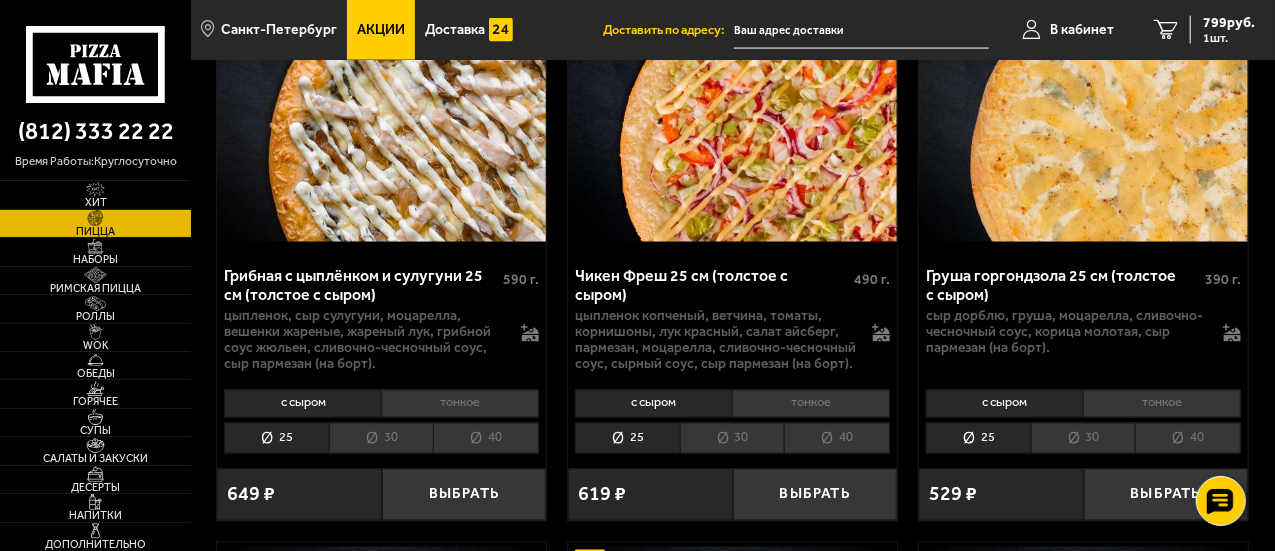 click on "30" at bounding box center (732, 438) 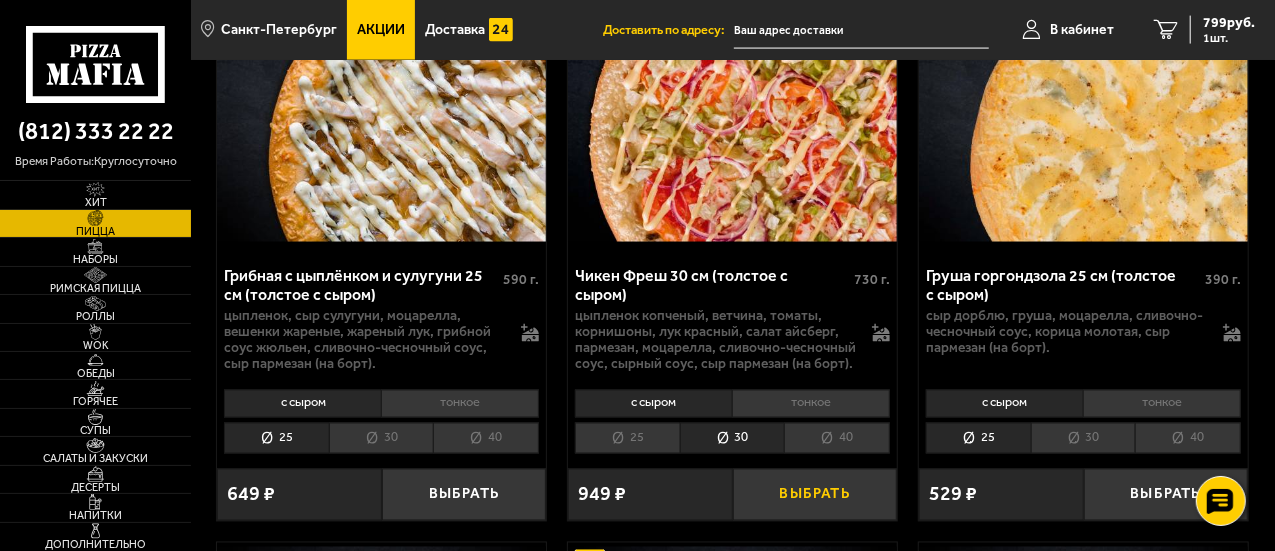 click on "Выбрать" at bounding box center (815, 495) 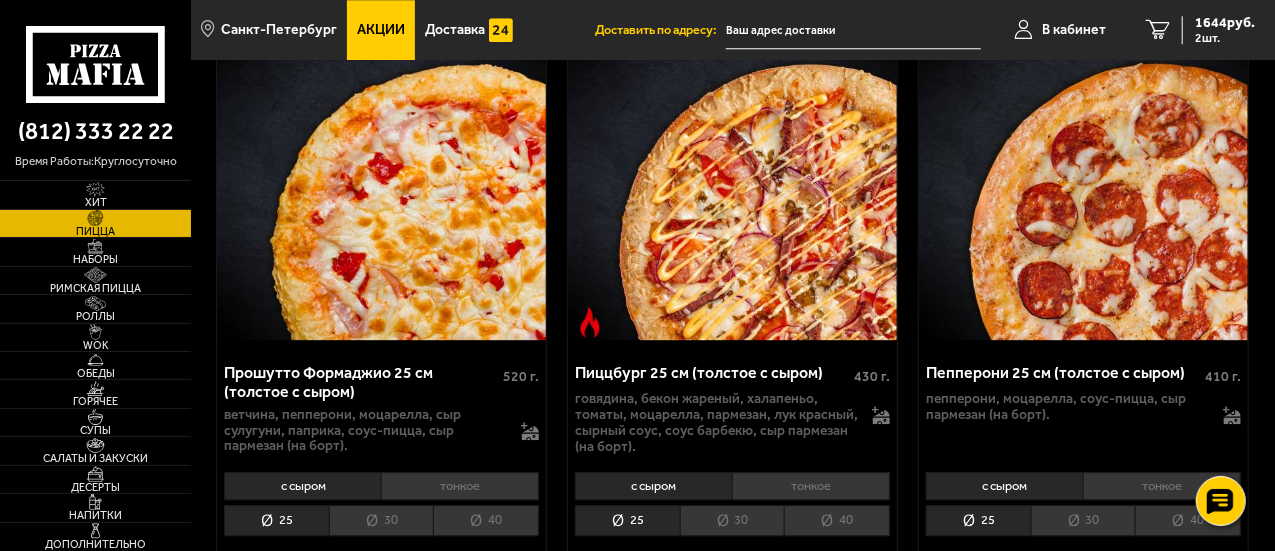 scroll, scrollTop: 2800, scrollLeft: 0, axis: vertical 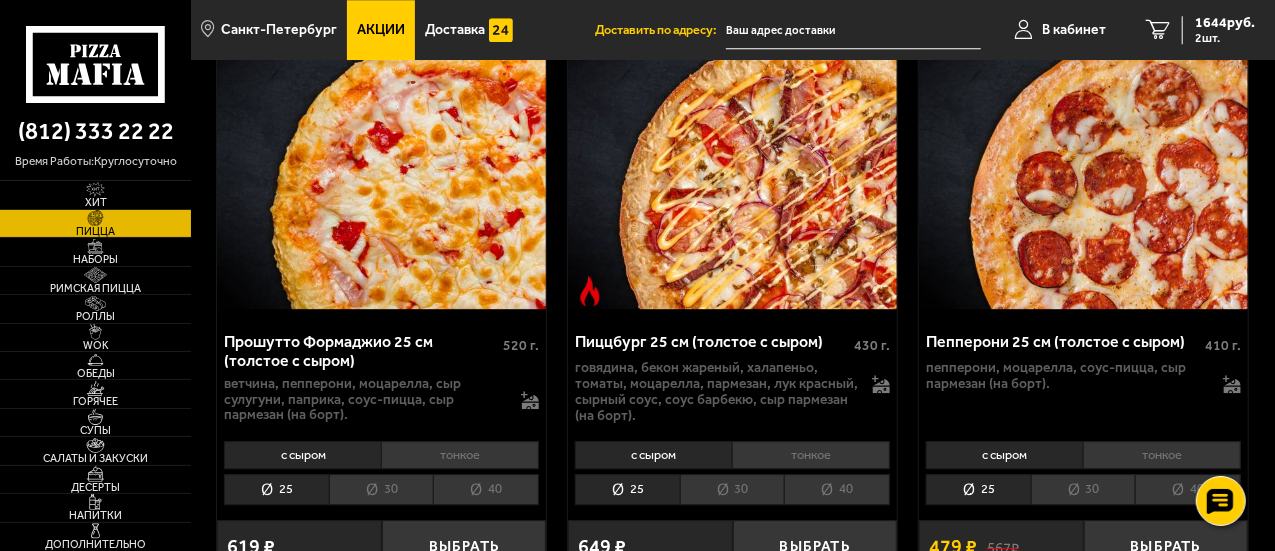 click on "30" at bounding box center [732, 489] 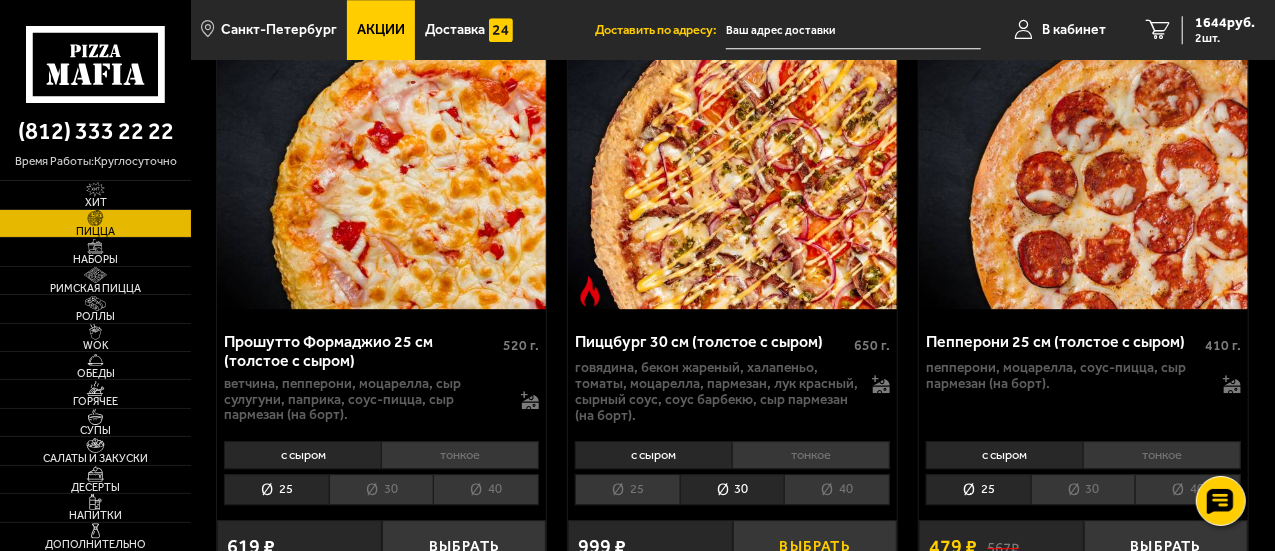 click on "Выбрать" at bounding box center (815, 546) 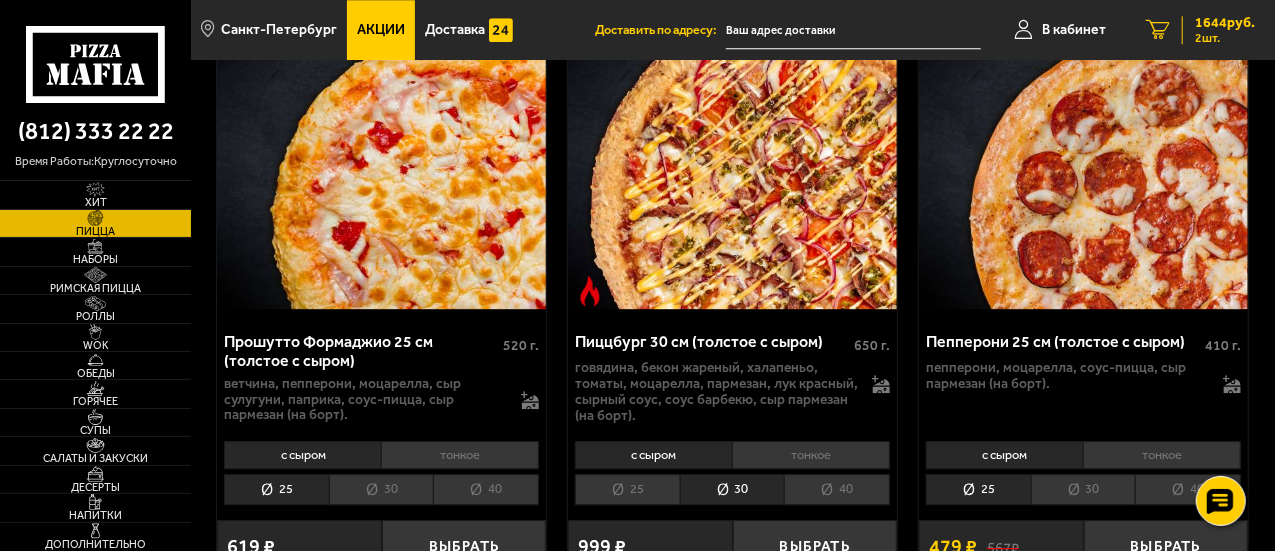 click on "1644  руб." at bounding box center (1225, 23) 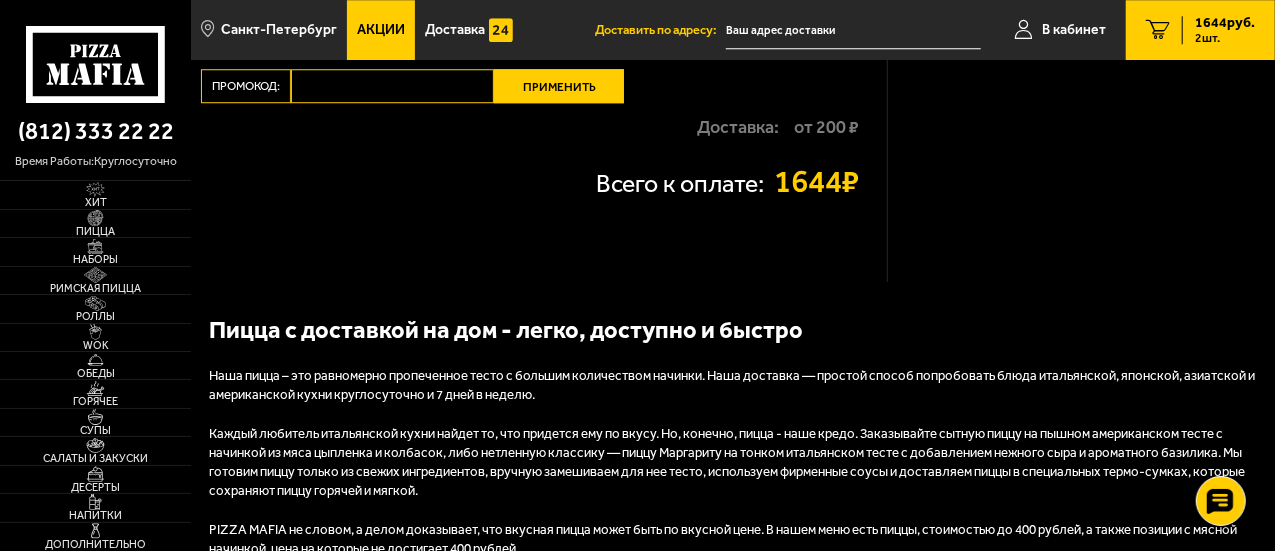 scroll, scrollTop: 0, scrollLeft: 0, axis: both 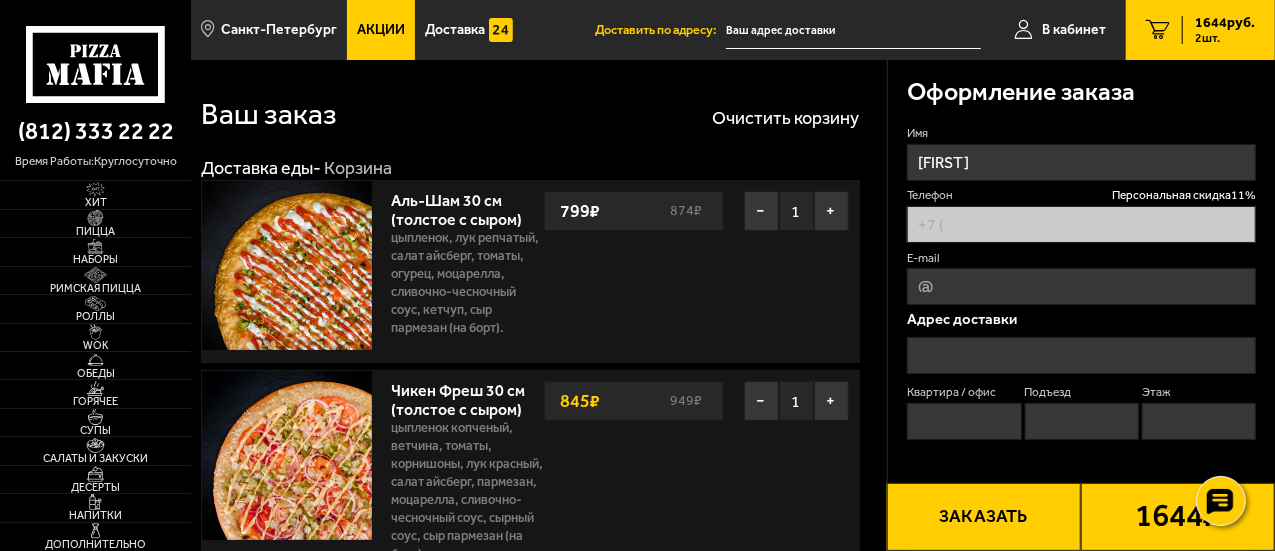 type on "[PHONE]" 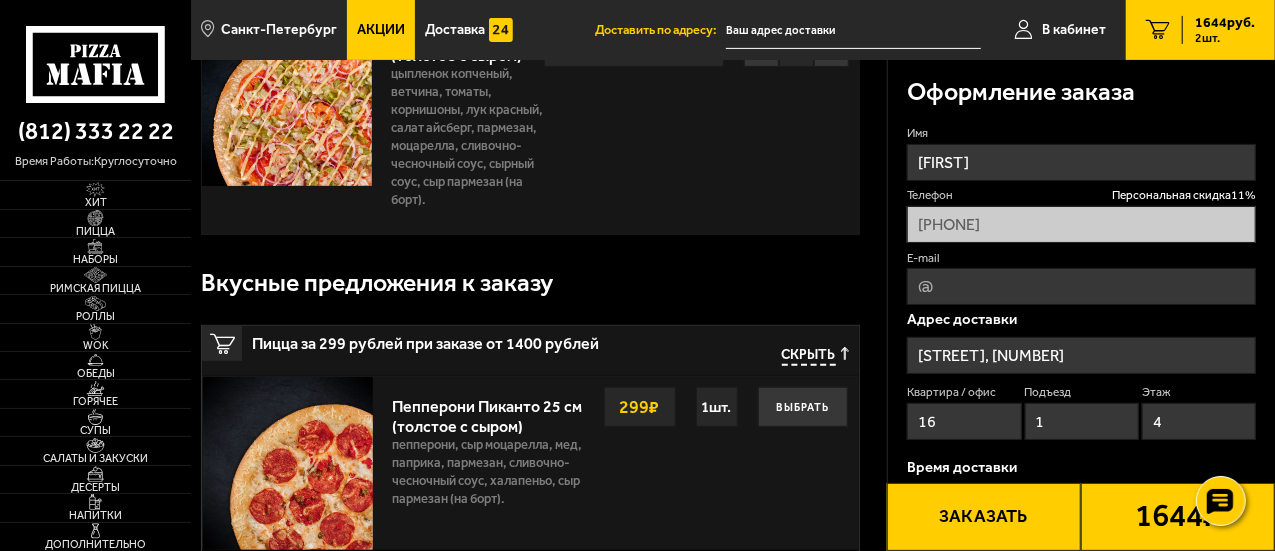 scroll, scrollTop: 0, scrollLeft: 0, axis: both 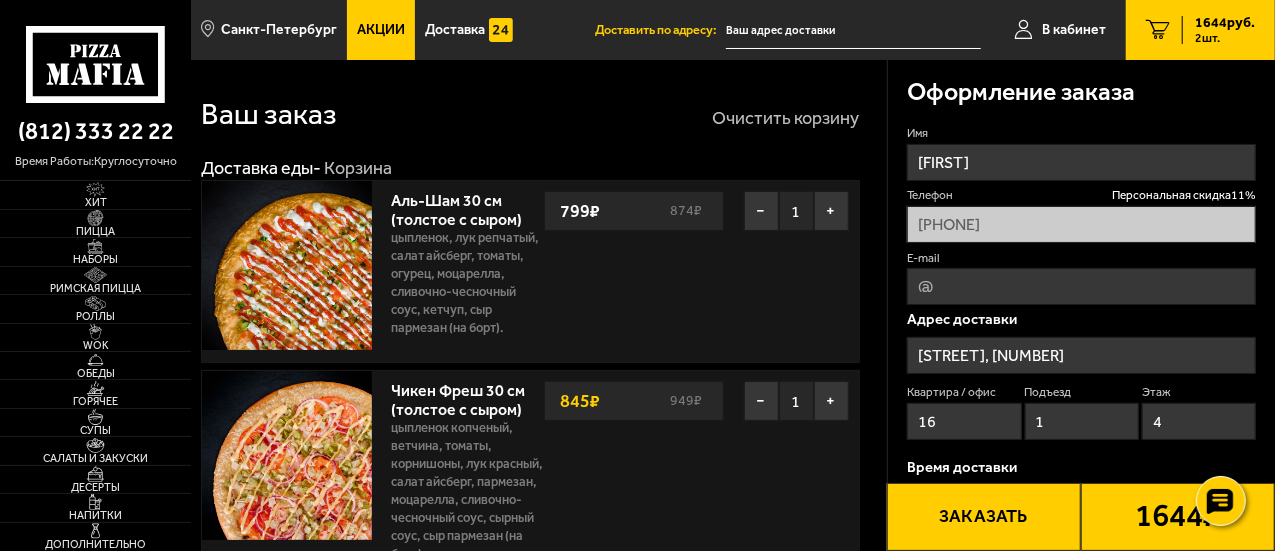 click on "Очистить корзину" at bounding box center (786, 118) 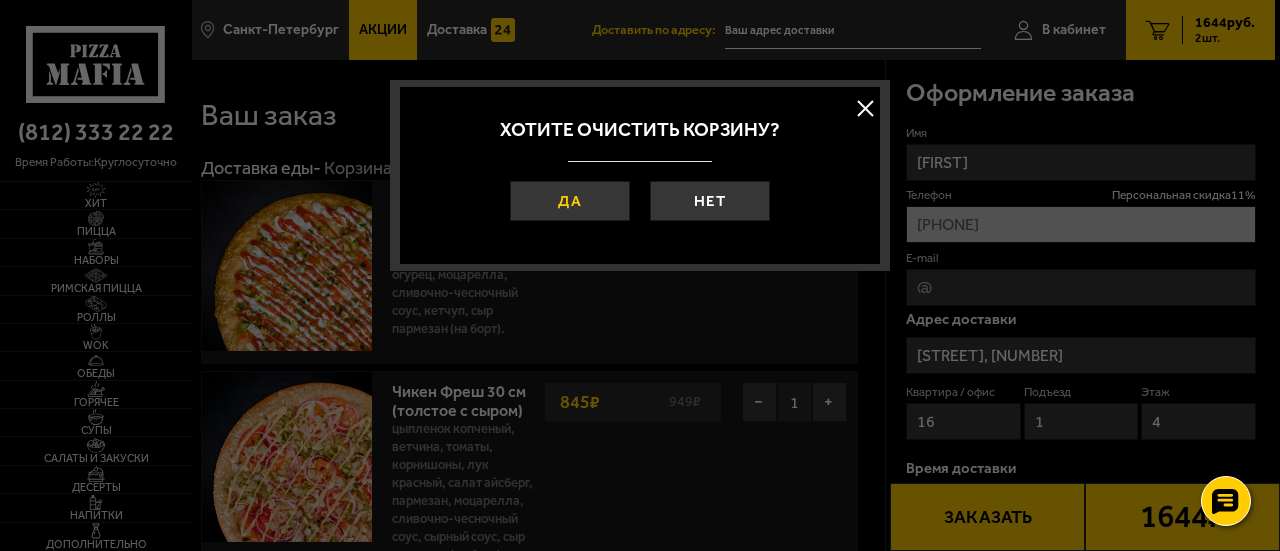 click on "Да" at bounding box center (570, 201) 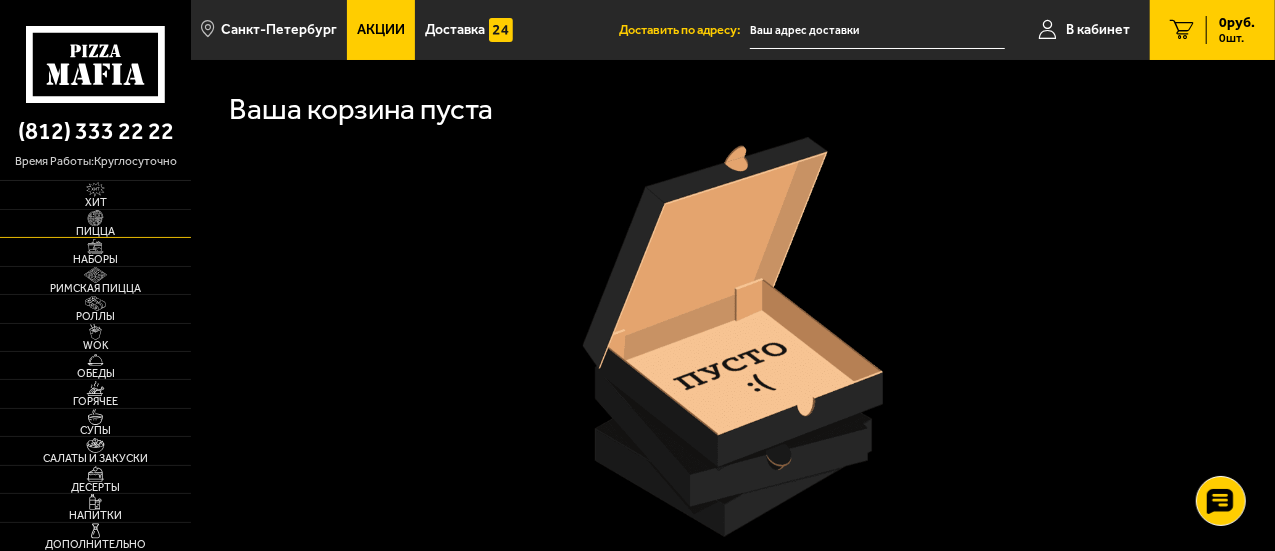 click on "Пицца" at bounding box center (95, 231) 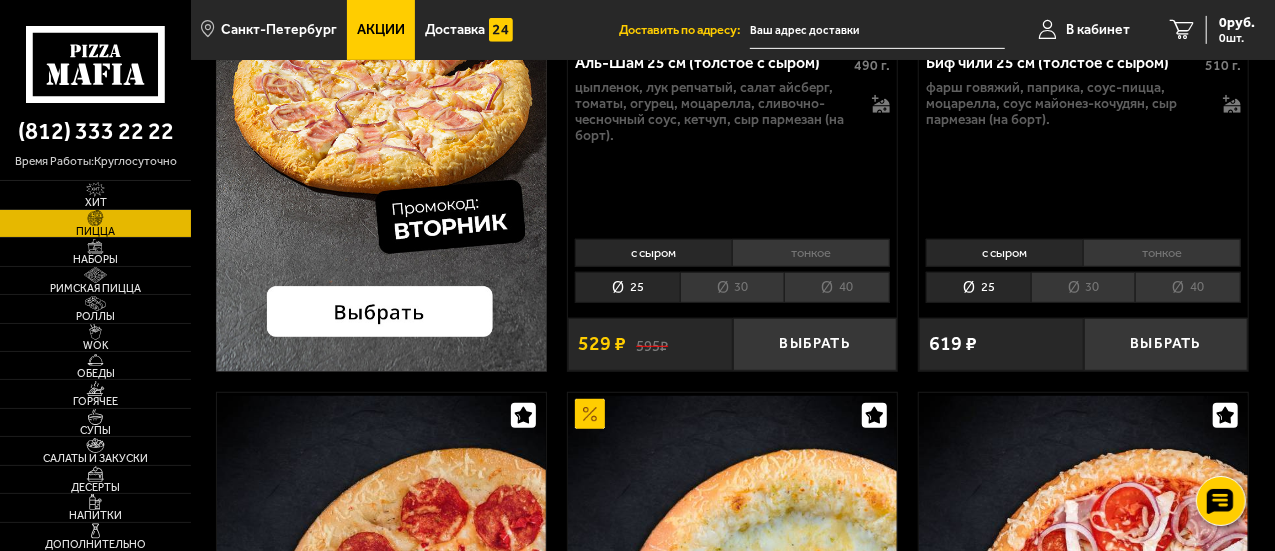 scroll, scrollTop: 500, scrollLeft: 0, axis: vertical 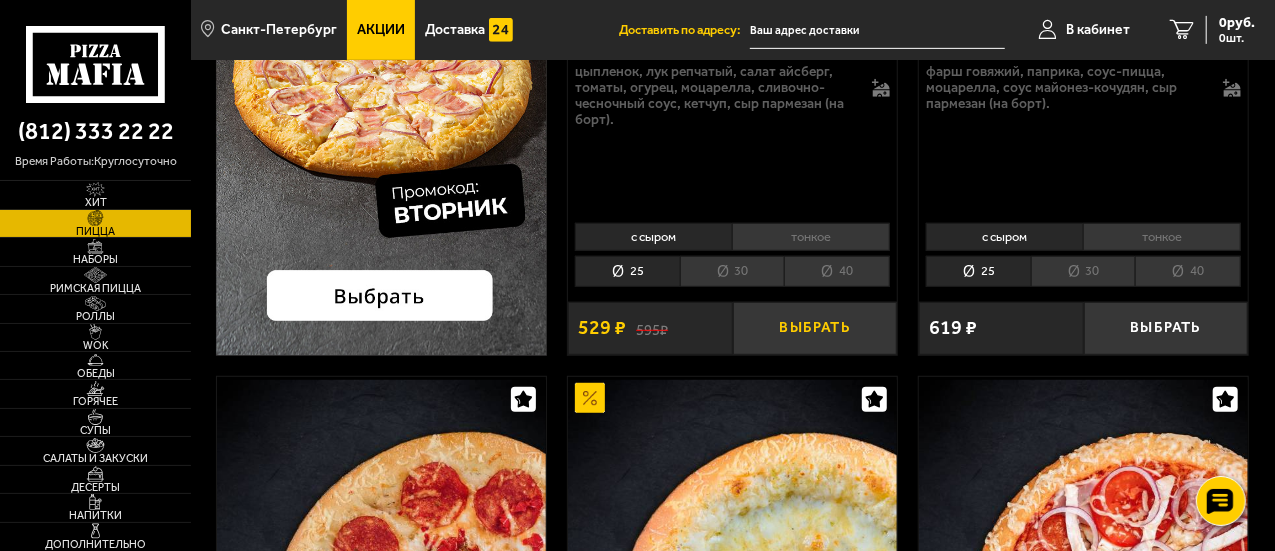 click on "Выбрать" at bounding box center (815, 328) 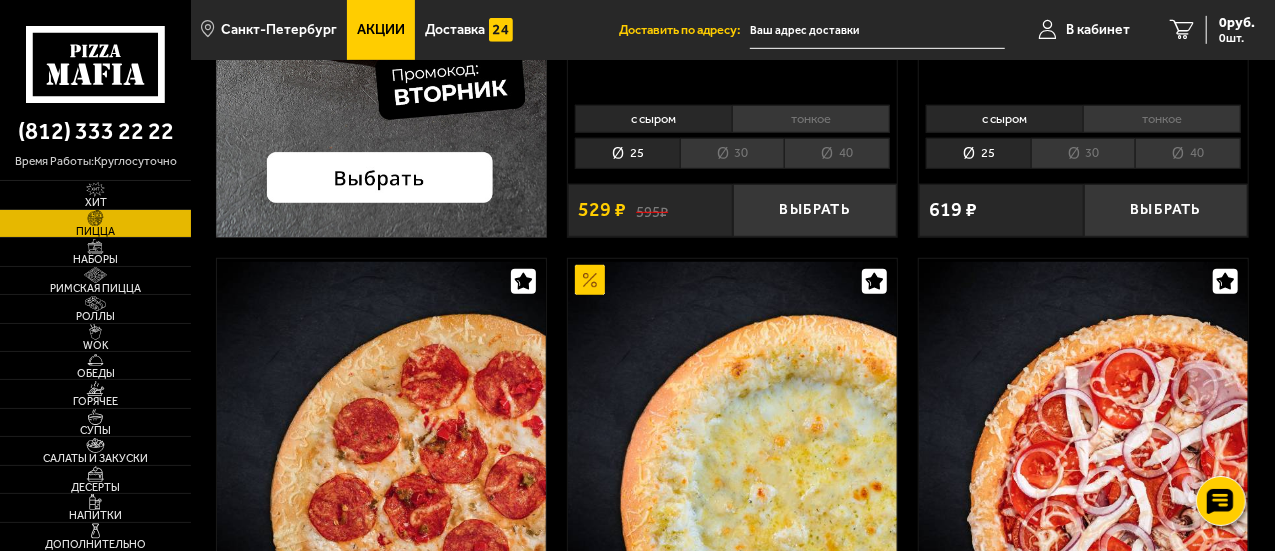 scroll, scrollTop: 800, scrollLeft: 0, axis: vertical 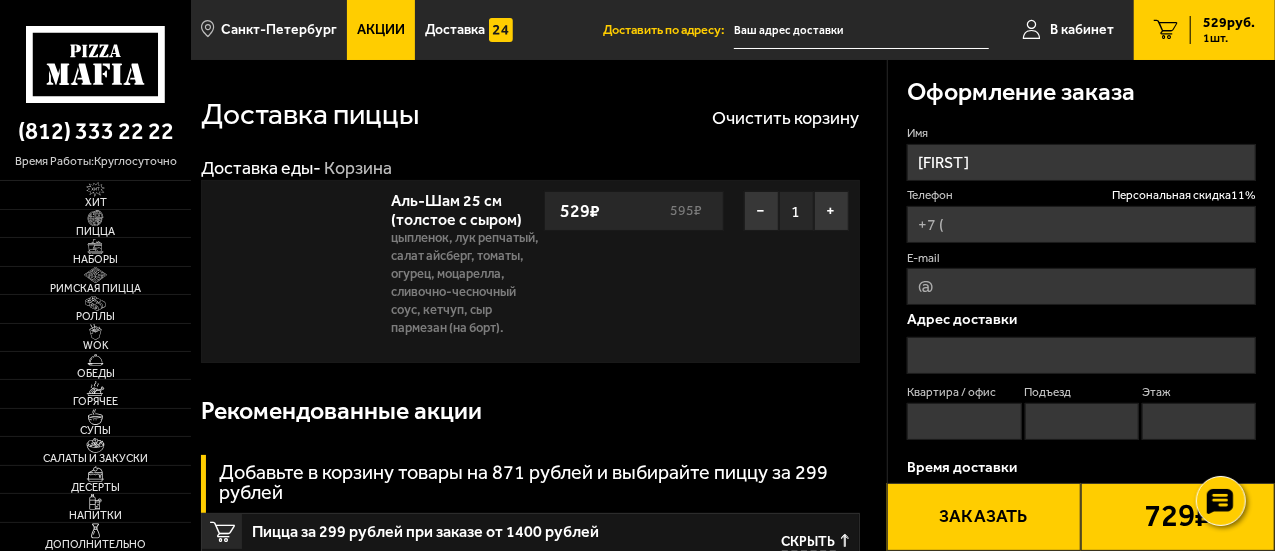 type on "[PHONE]" 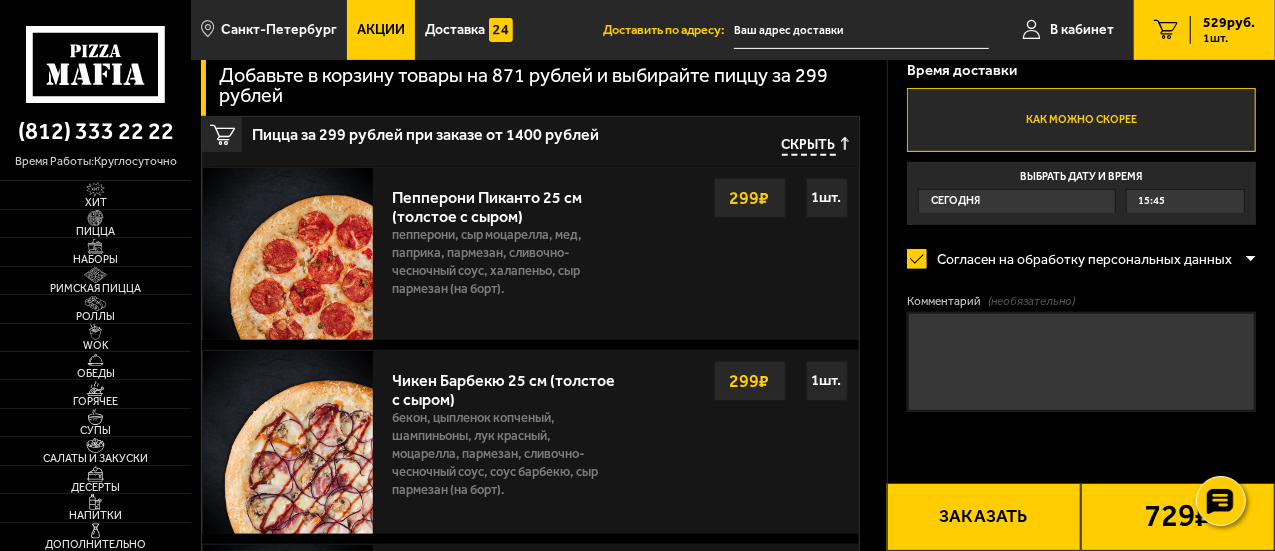 scroll, scrollTop: 400, scrollLeft: 0, axis: vertical 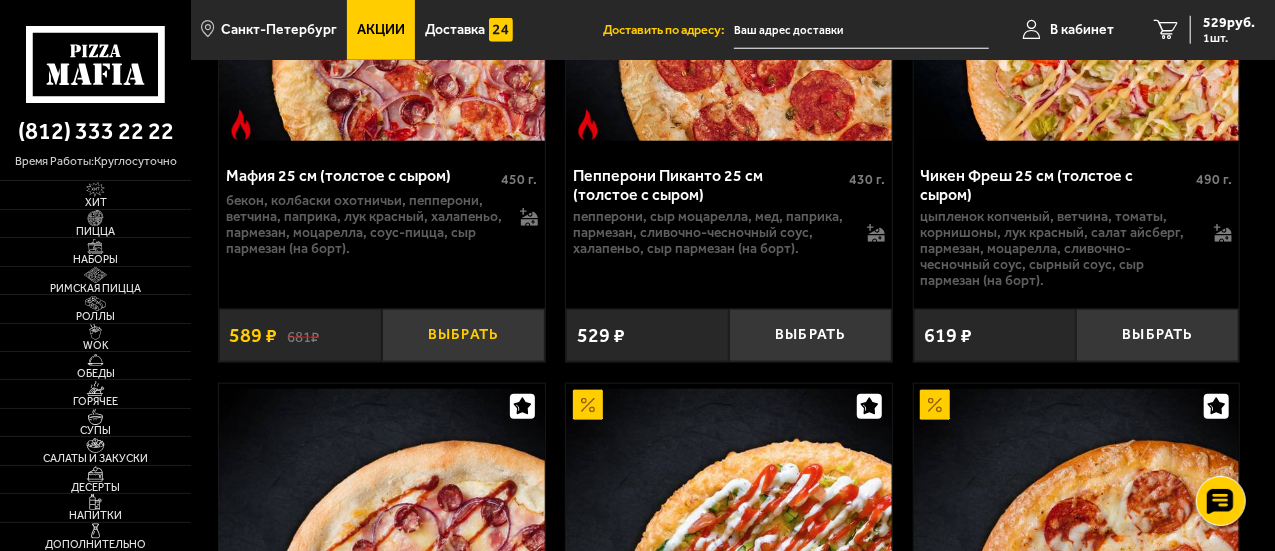 click on "Выбрать" at bounding box center (463, 335) 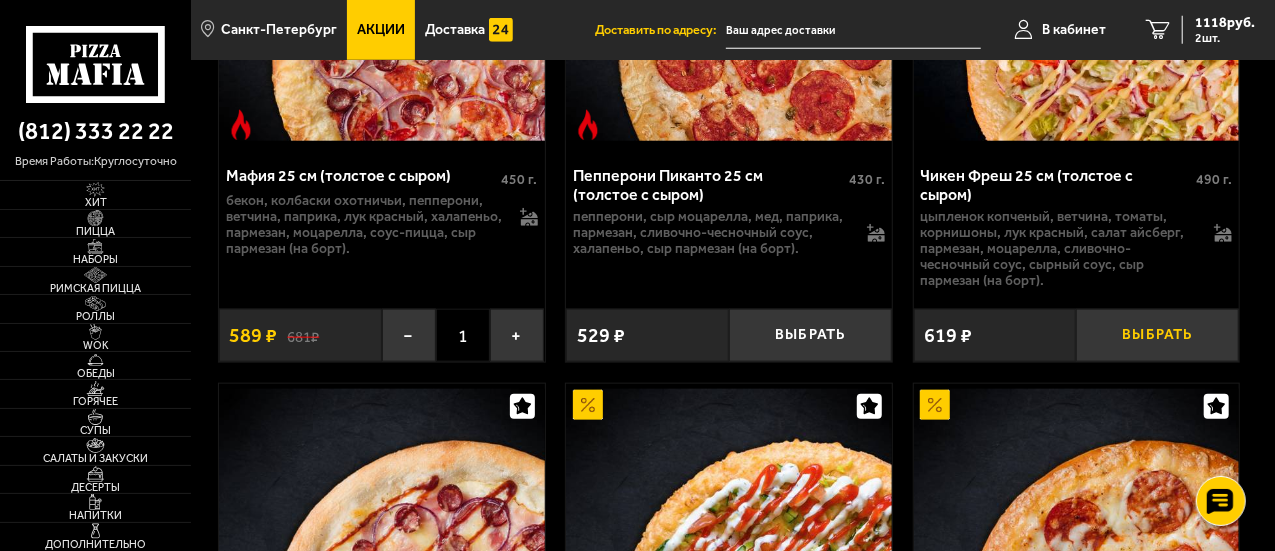 click on "Выбрать" at bounding box center [1157, 335] 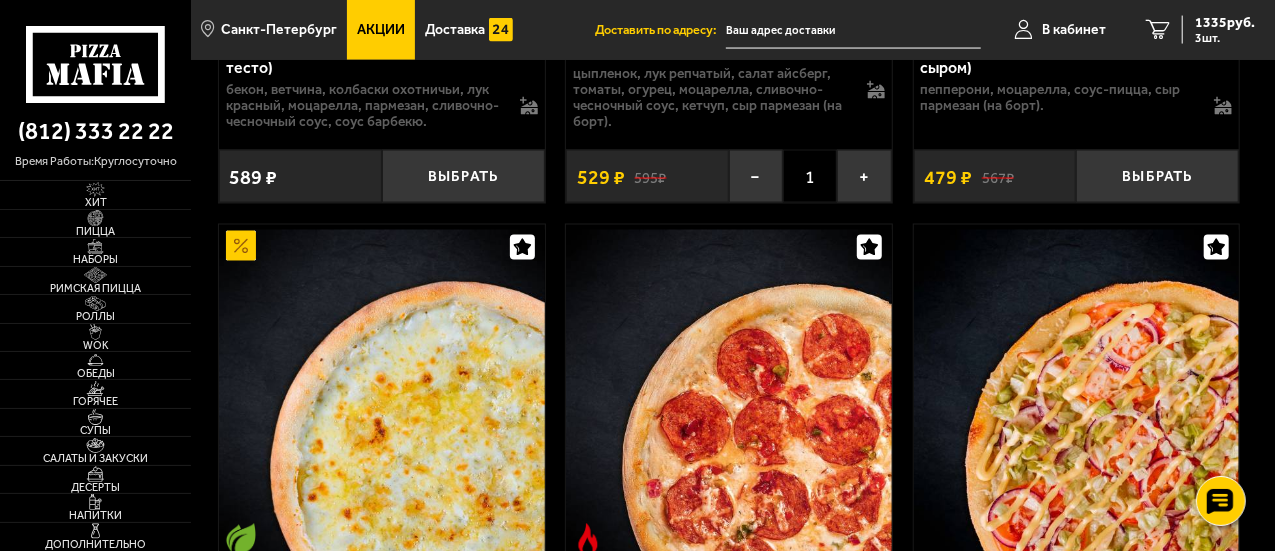scroll, scrollTop: 1500, scrollLeft: 0, axis: vertical 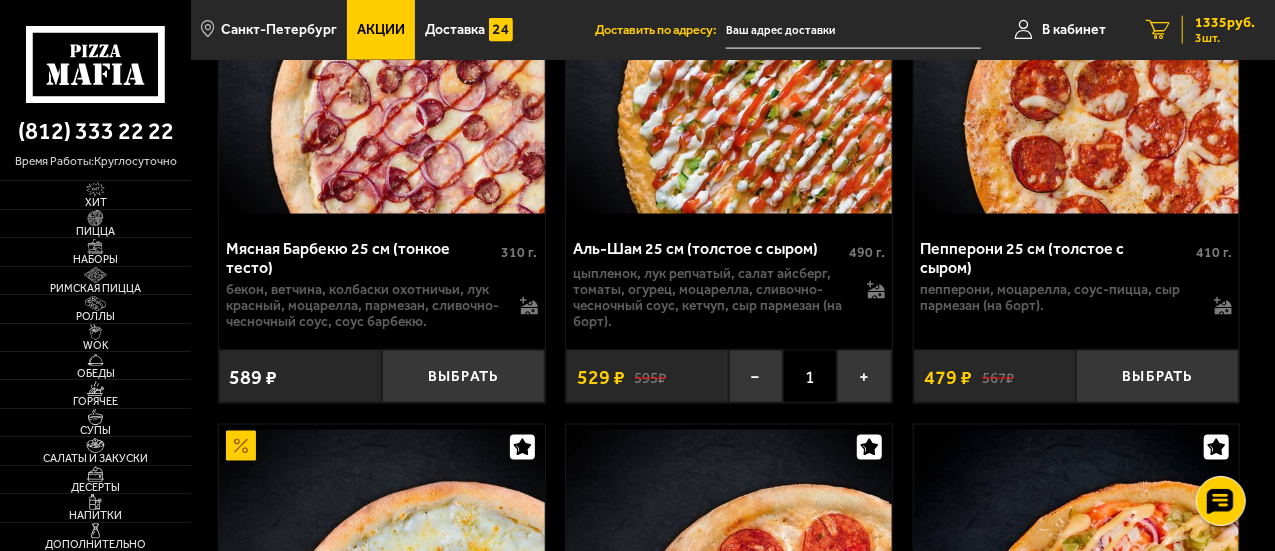 click on "1335  руб." at bounding box center (1225, 23) 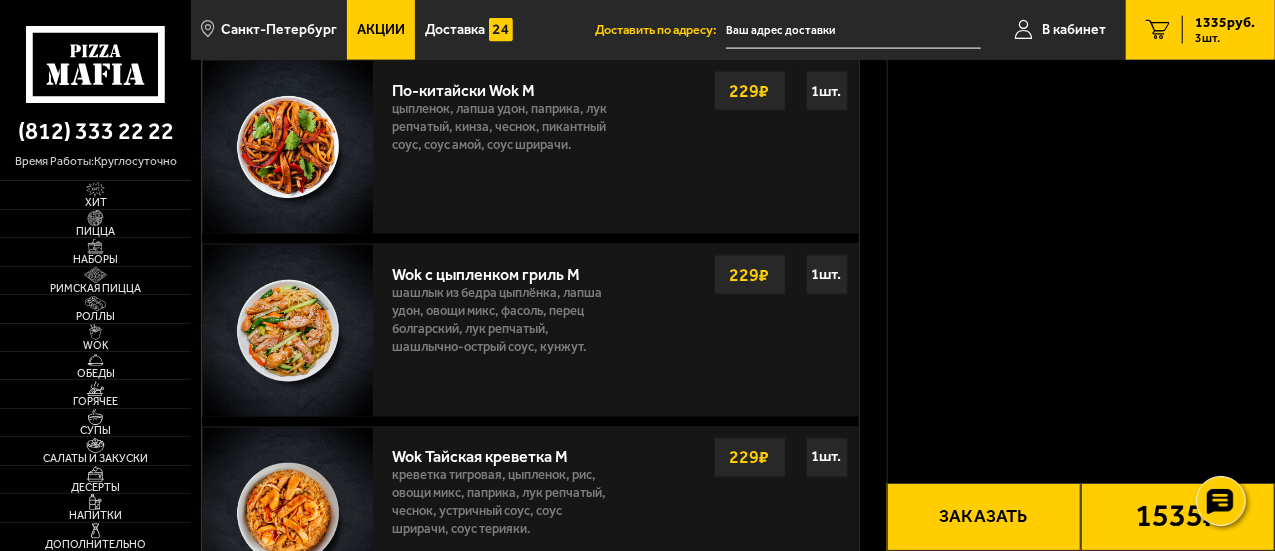 scroll, scrollTop: 0, scrollLeft: 0, axis: both 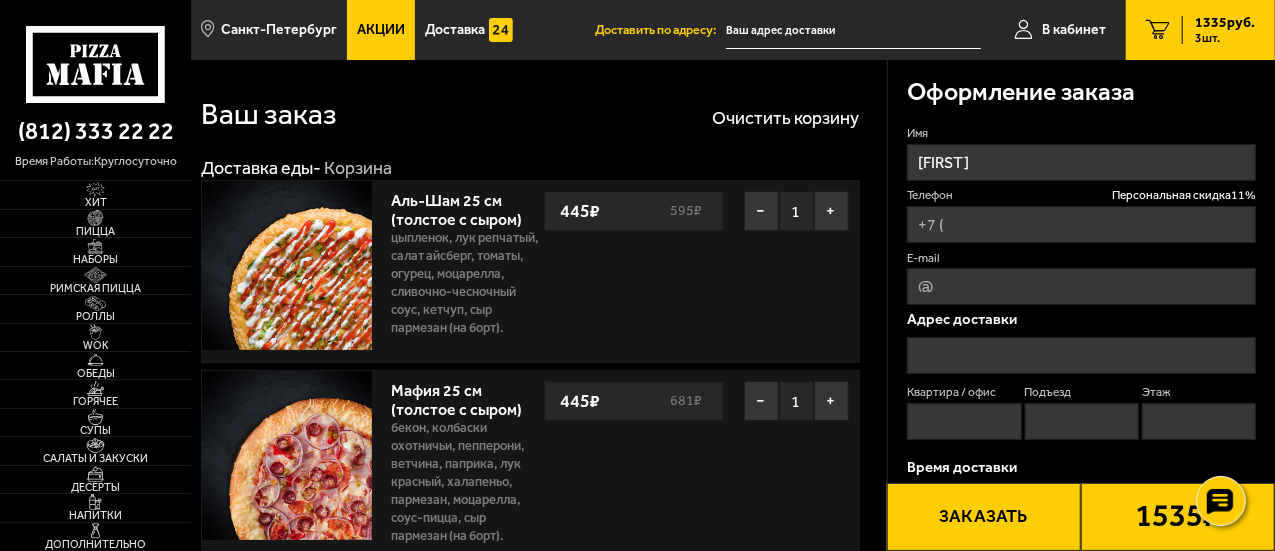 type on "[PHONE]" 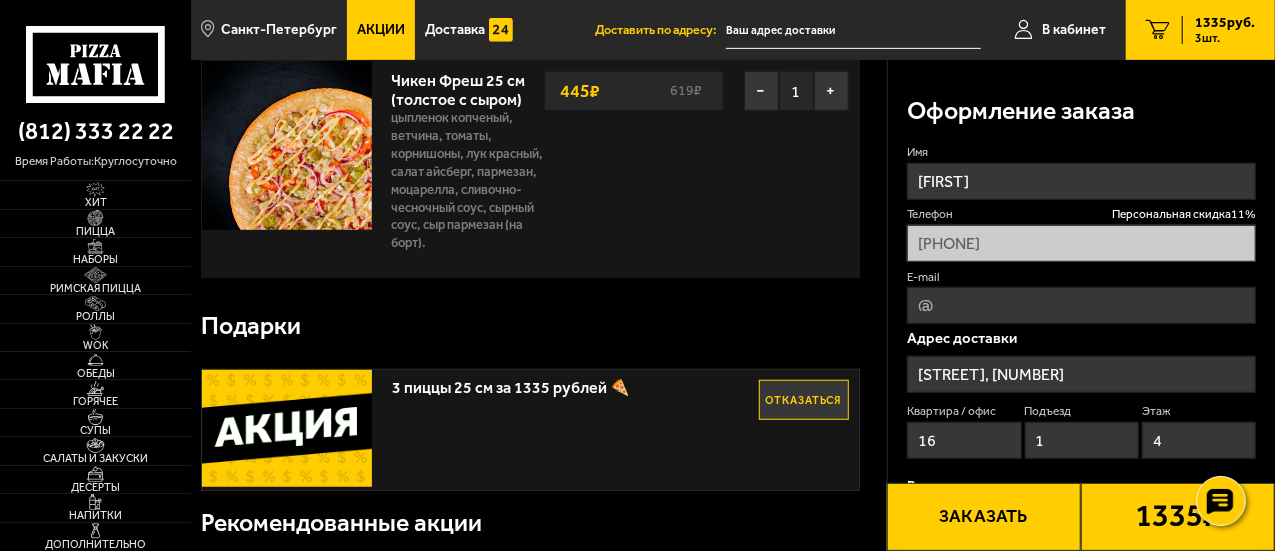 scroll, scrollTop: 500, scrollLeft: 0, axis: vertical 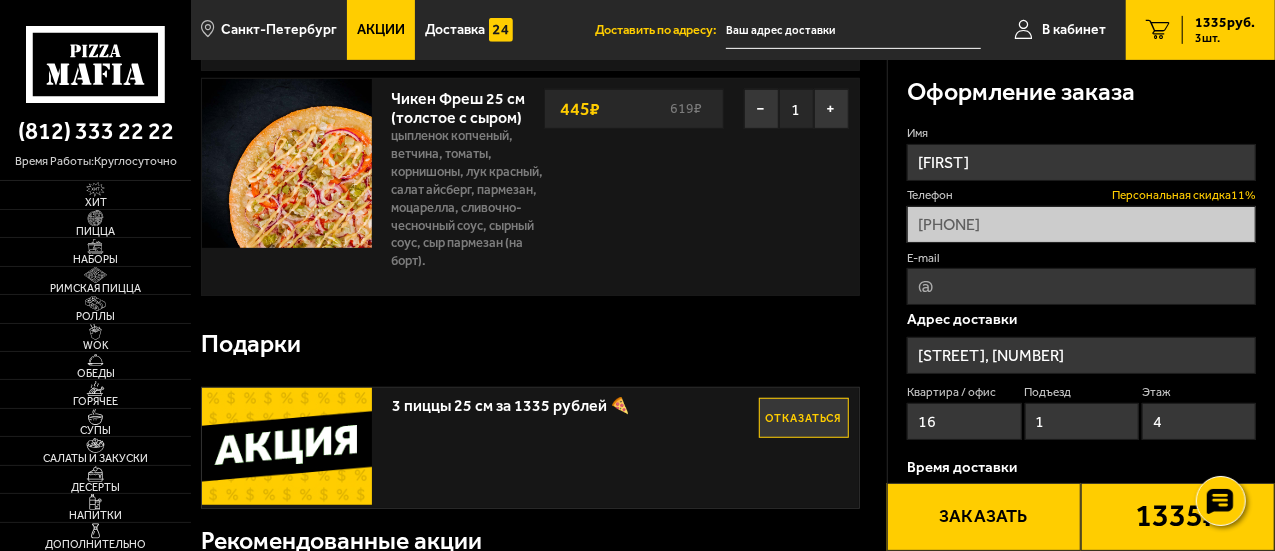 click on "Персональная скидка  11 %" at bounding box center (1184, 195) 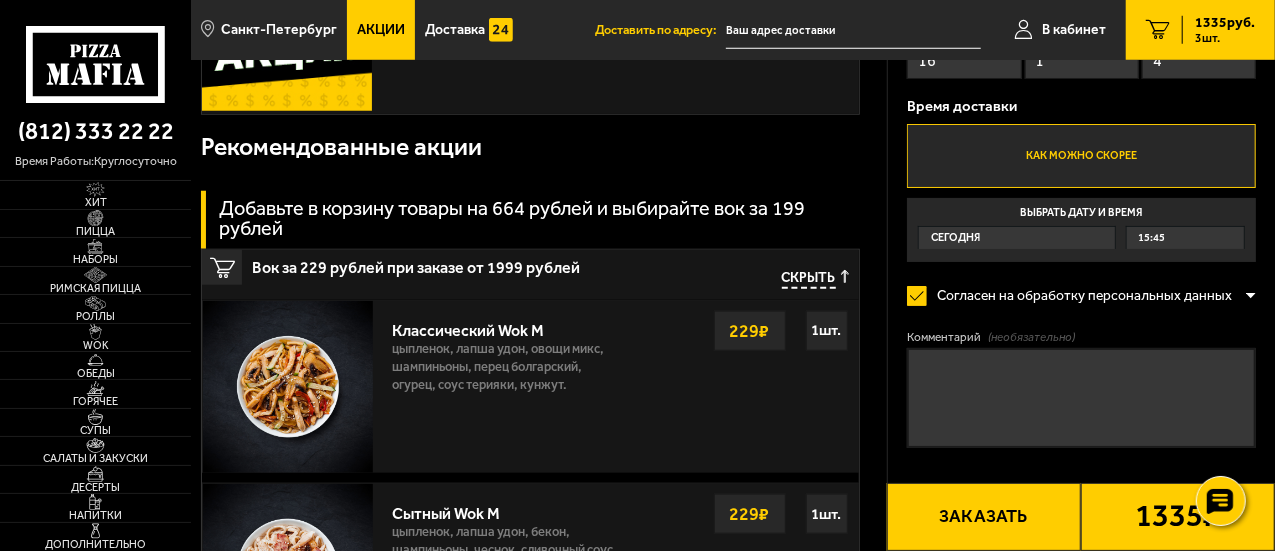 scroll, scrollTop: 900, scrollLeft: 0, axis: vertical 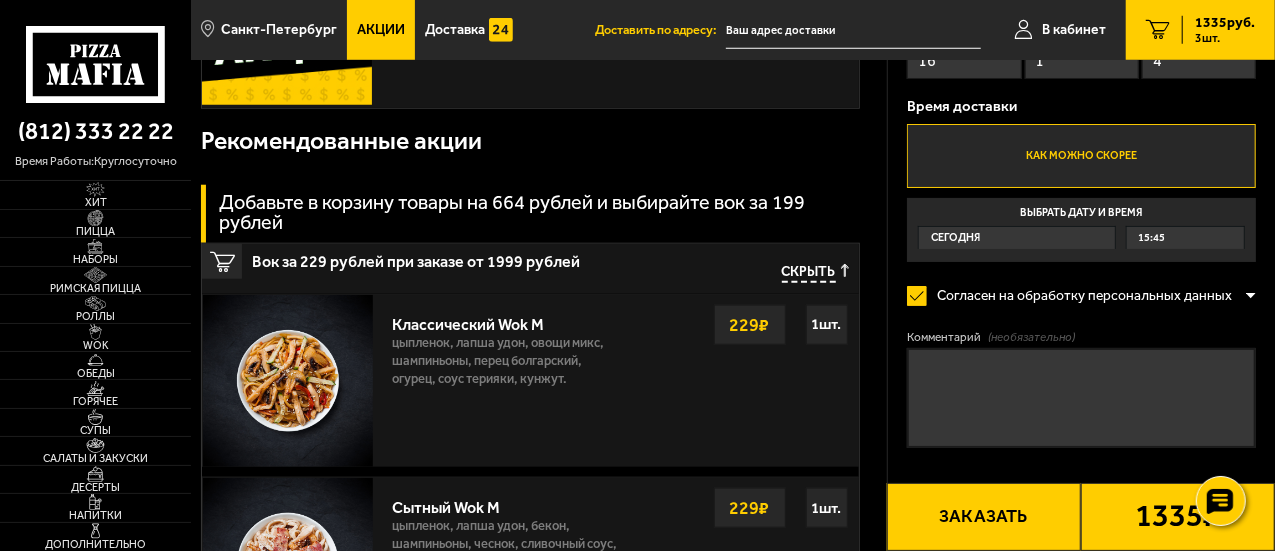 click on "Сегодня" at bounding box center (955, 238) 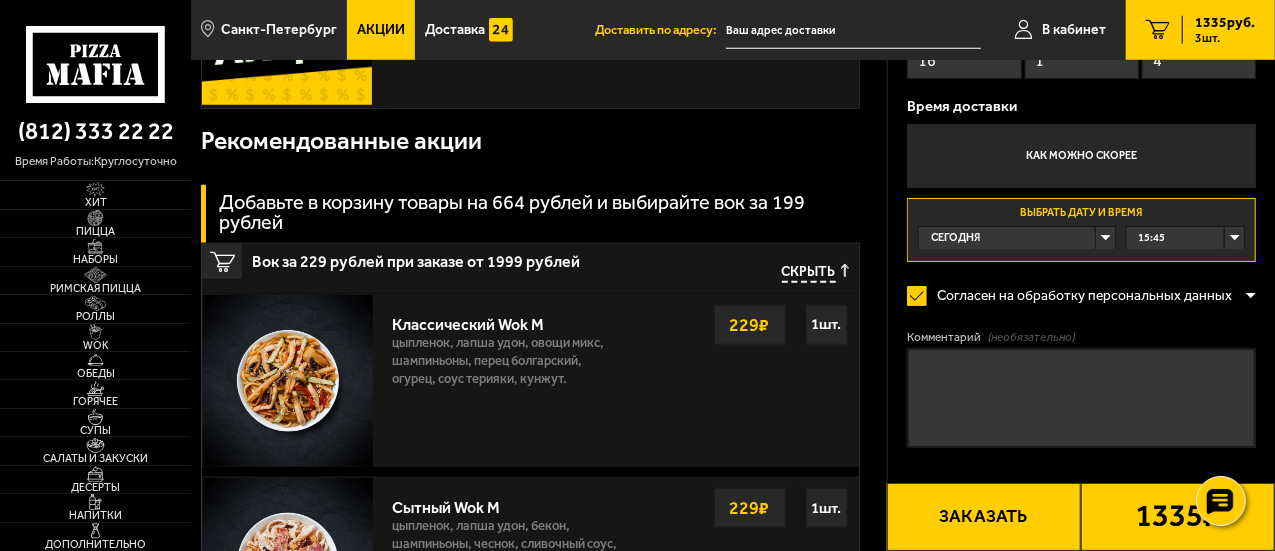click on "Согласен на обработку персональных данных" at bounding box center [1076, 296] 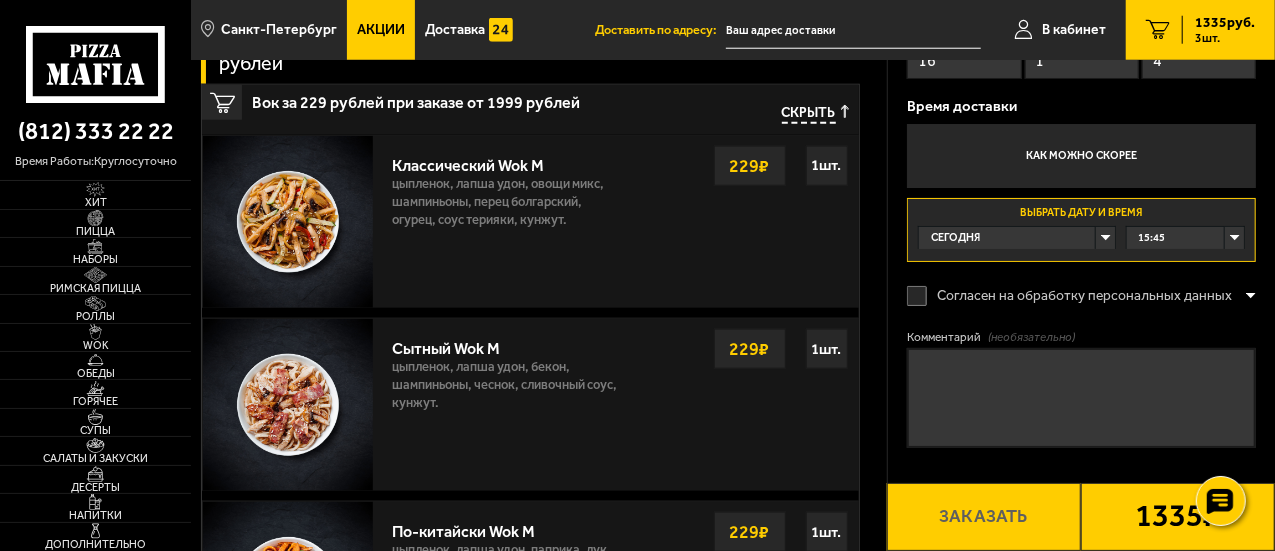 scroll, scrollTop: 1100, scrollLeft: 0, axis: vertical 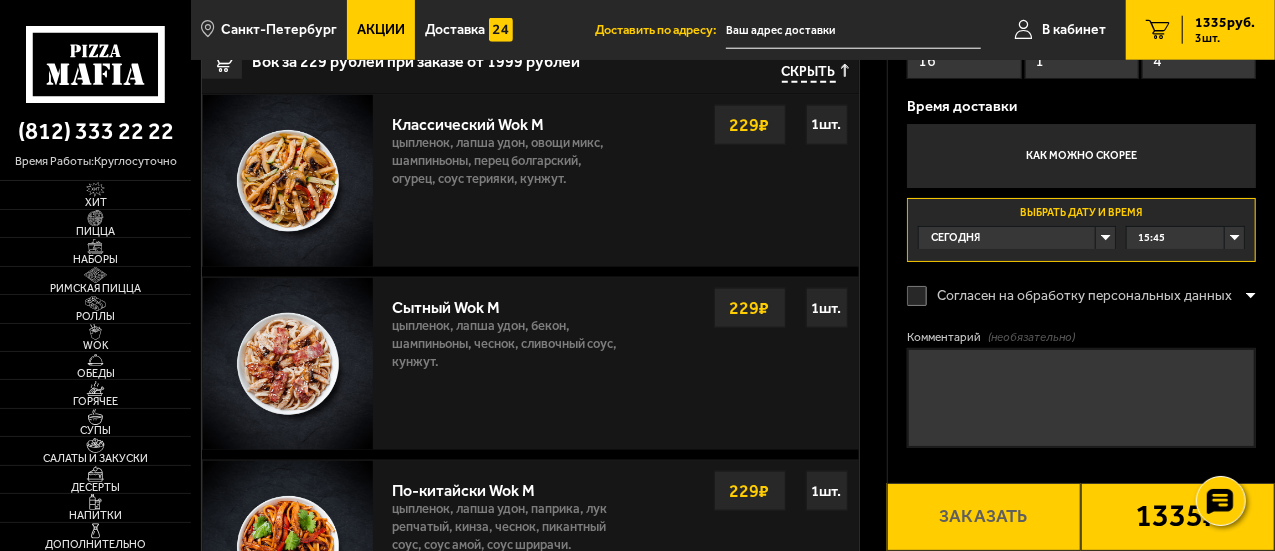 click at bounding box center [1251, 295] 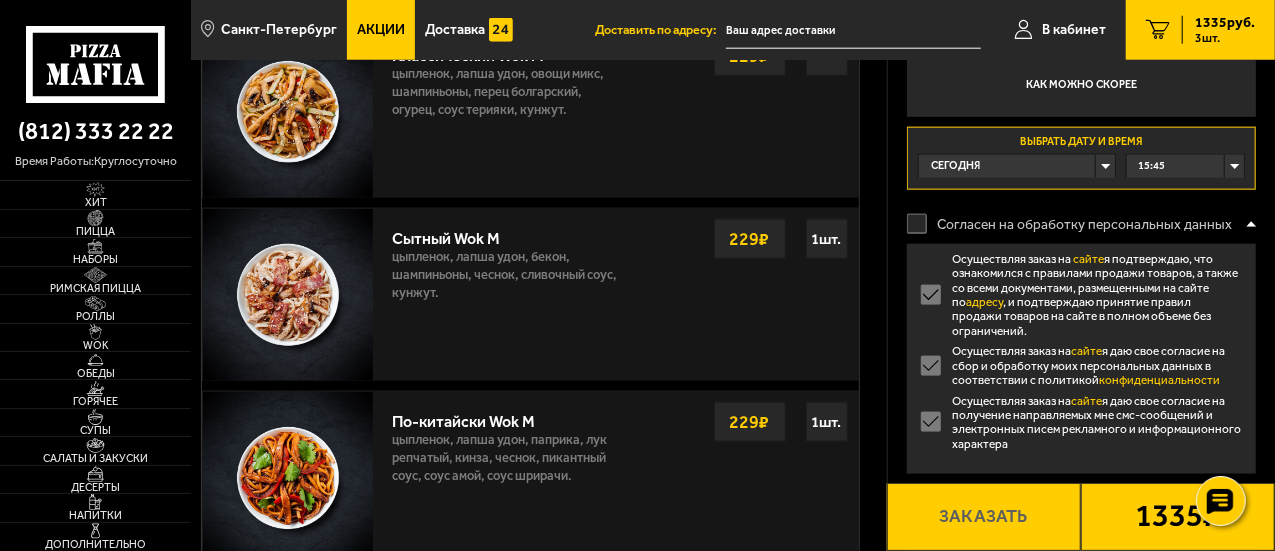 scroll, scrollTop: 1200, scrollLeft: 0, axis: vertical 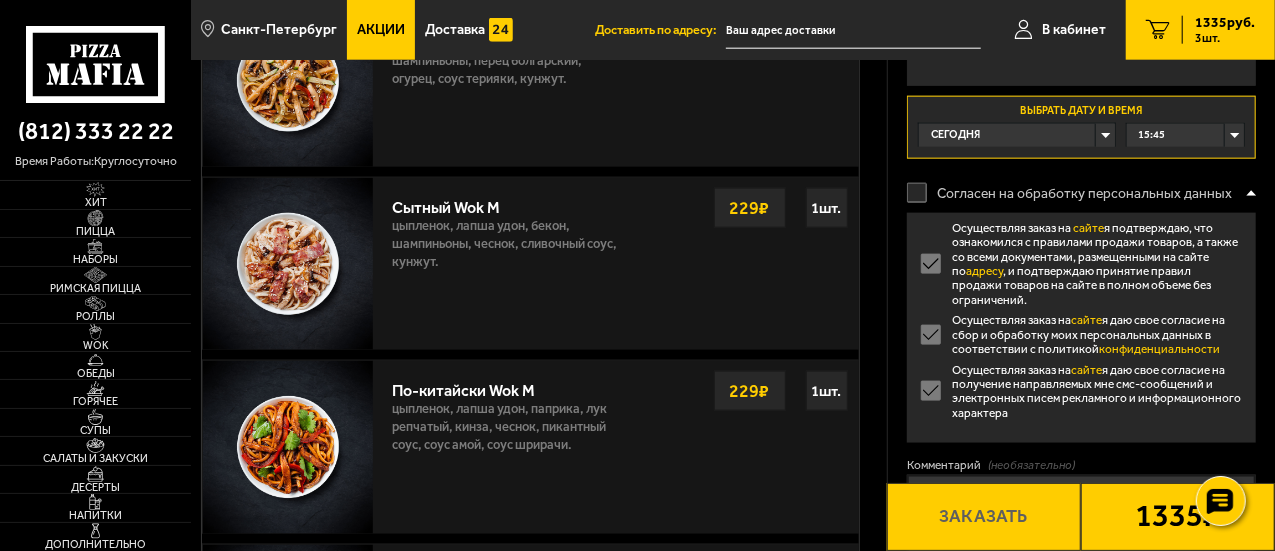 click on "Осуществляя заказ на  сайте  я даю свое согласие на получение направляемых мне смс-сообщений и электронных писем рекламного и информационного характера" at bounding box center (1081, 391) 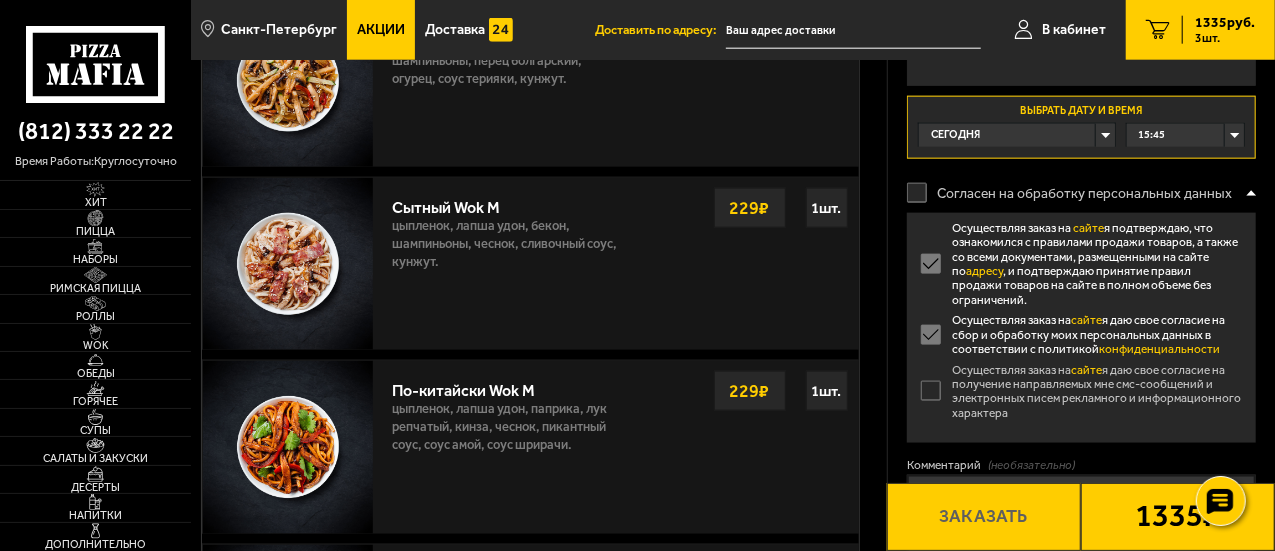 click at bounding box center [1251, 193] 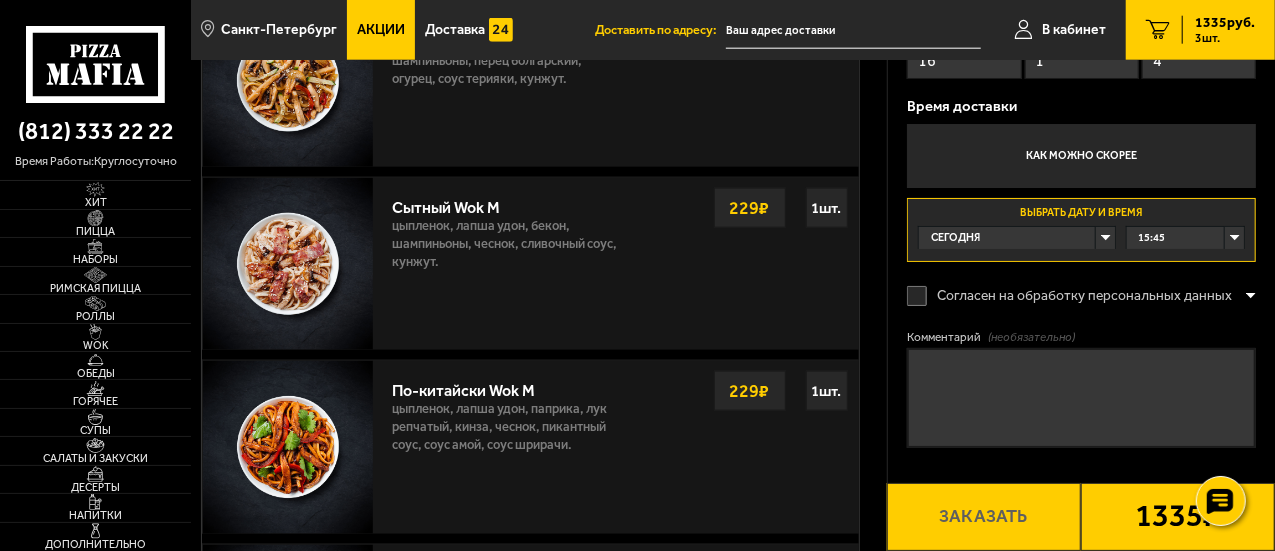click on "Согласен на обработку персональных данных" at bounding box center (1076, 296) 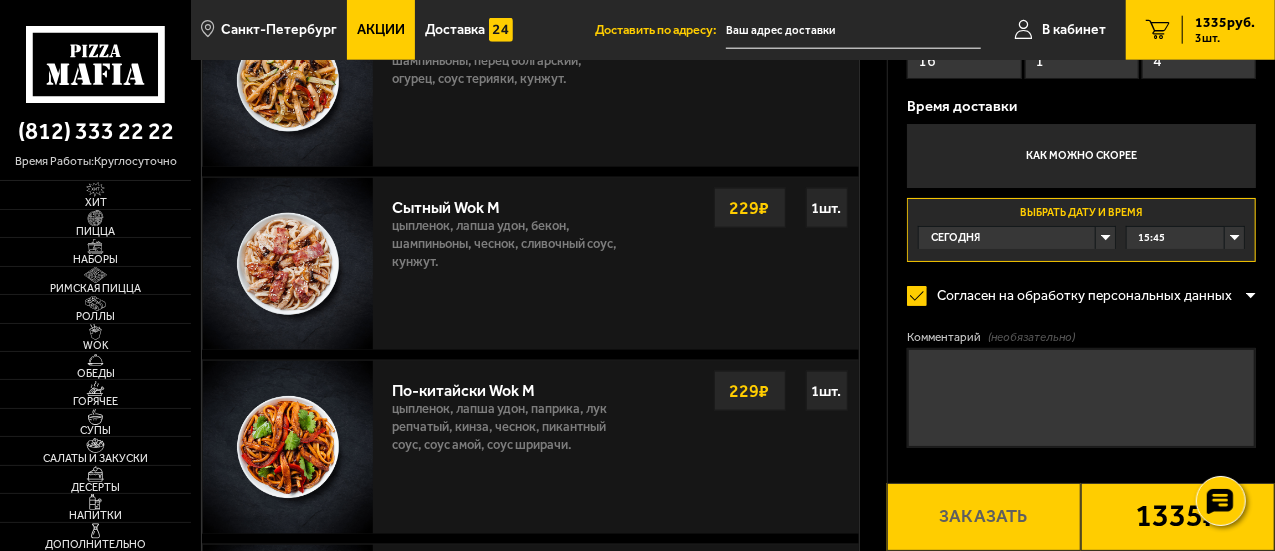 click at bounding box center [1251, 295] 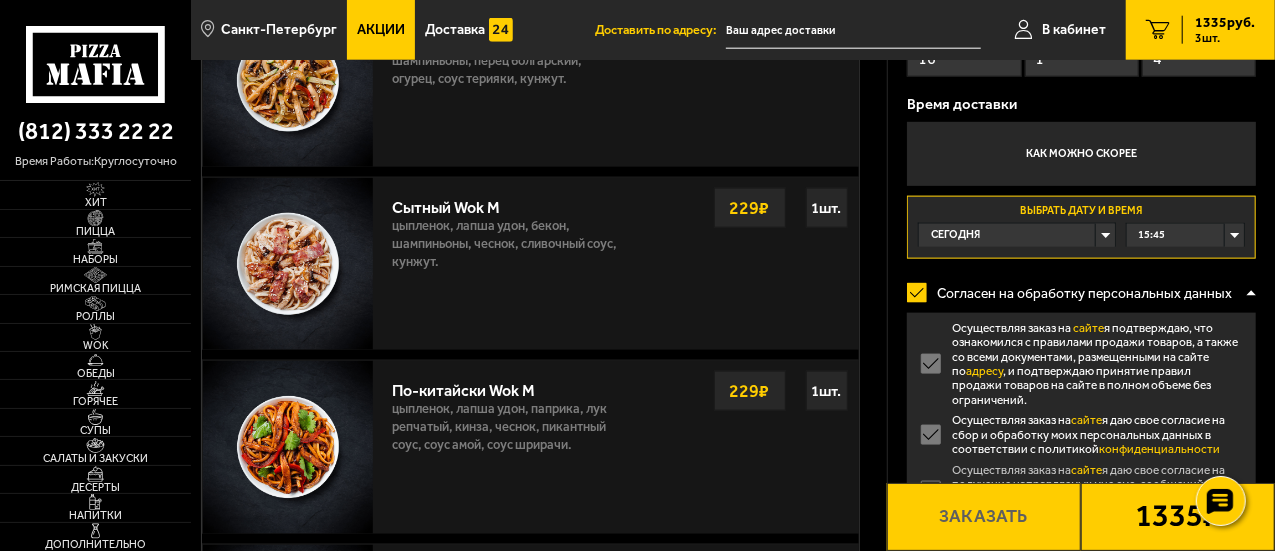 click at bounding box center (1251, 293) 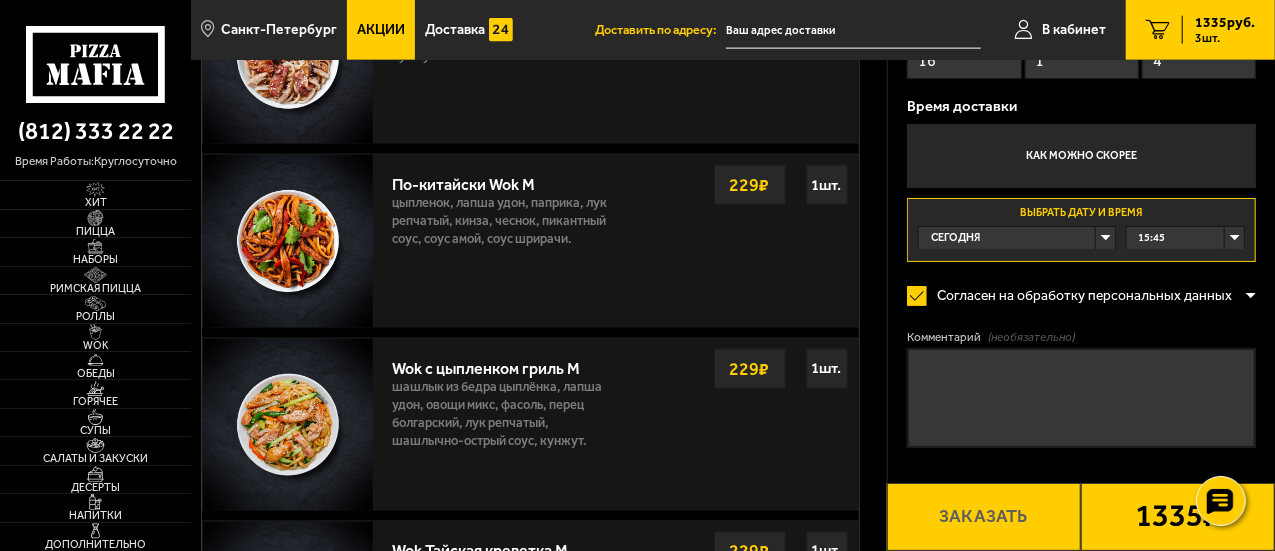 scroll, scrollTop: 1500, scrollLeft: 0, axis: vertical 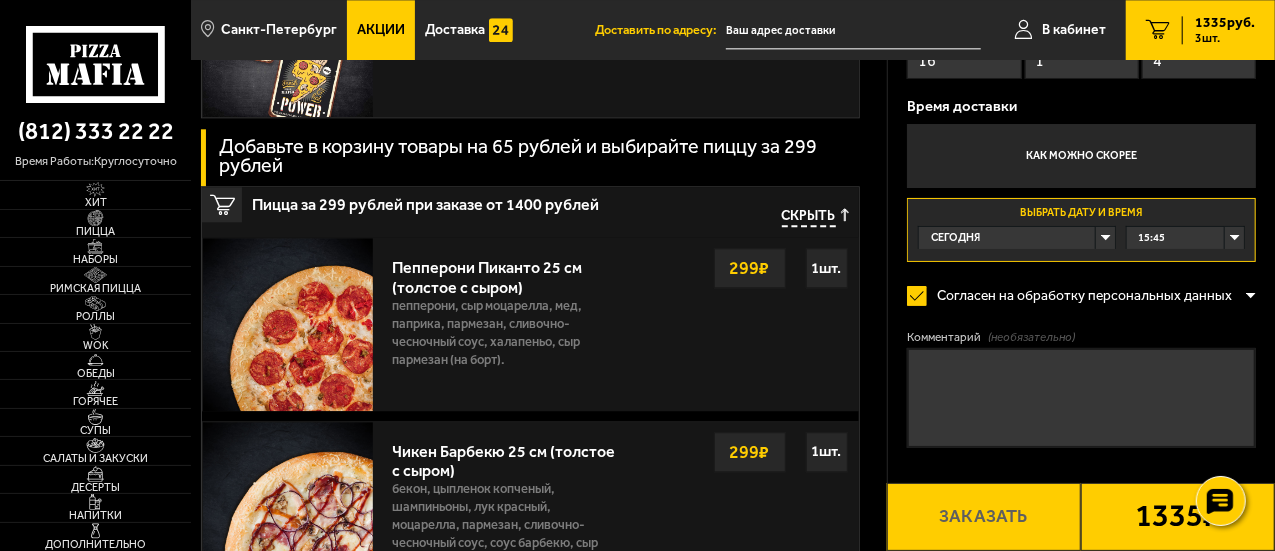 click at bounding box center (1251, 295) 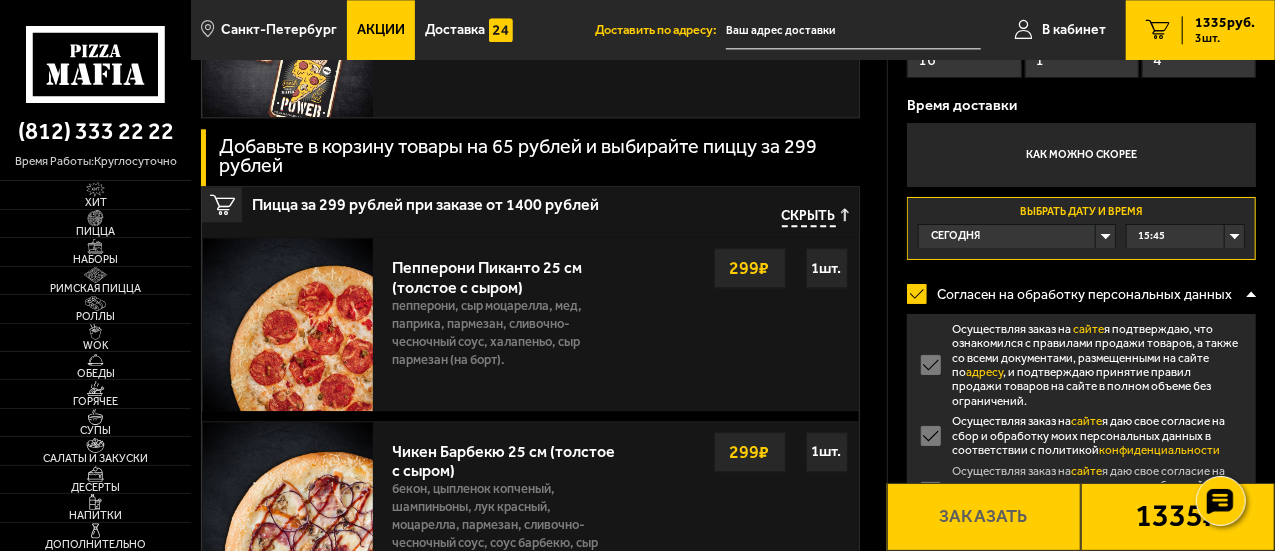 click on "Осуществляя заказ на  сайте  я даю свое согласие на получение направляемых мне смс-сообщений и электронных писем рекламного и информационного характера" at bounding box center [1081, 491] 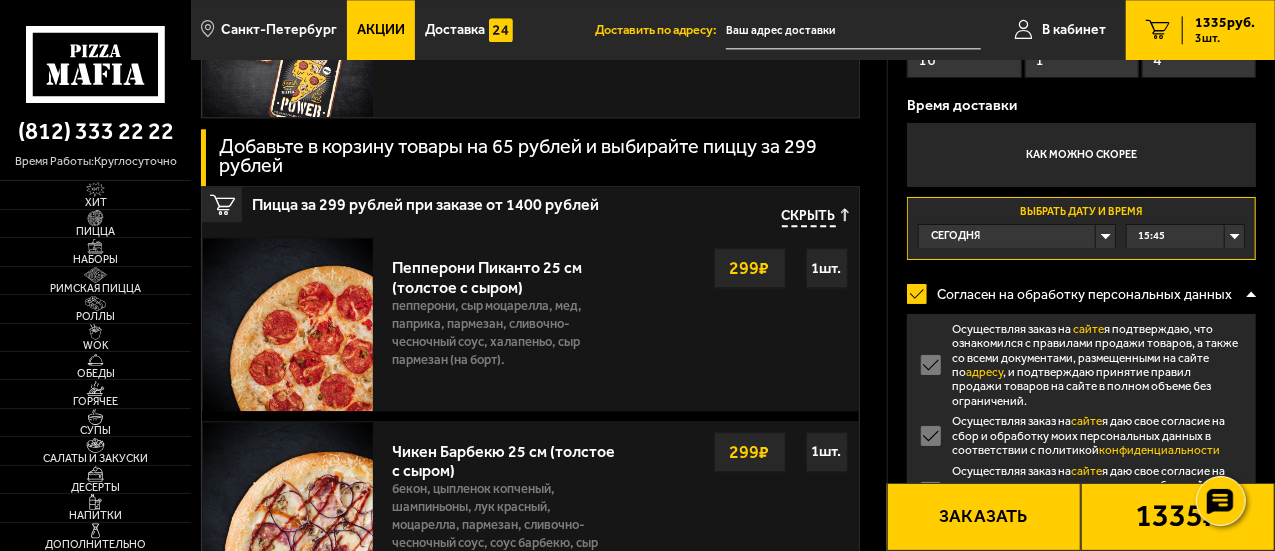click on "Согласен на обработку персональных данных" at bounding box center [1076, 294] 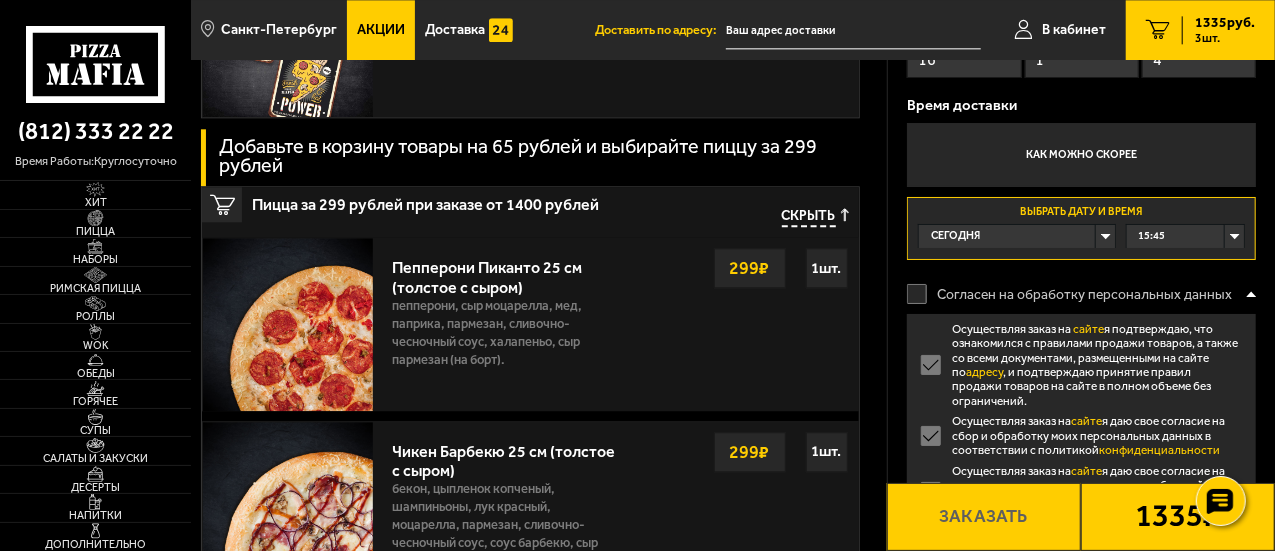 click on "Согласен на обработку персональных данных" at bounding box center [1076, 294] 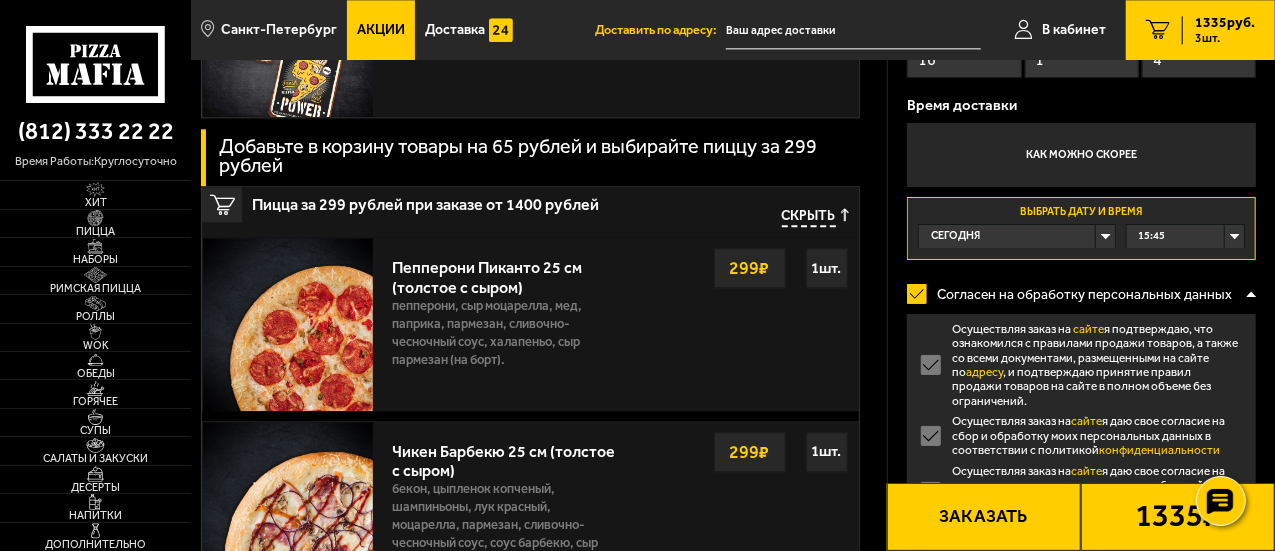click on "Осуществляя заказ на  сайте   я даю свое согласие на сбор и обработку моих персональных данных в соответствии с политикой  конфиденциальности" at bounding box center (1081, 435) 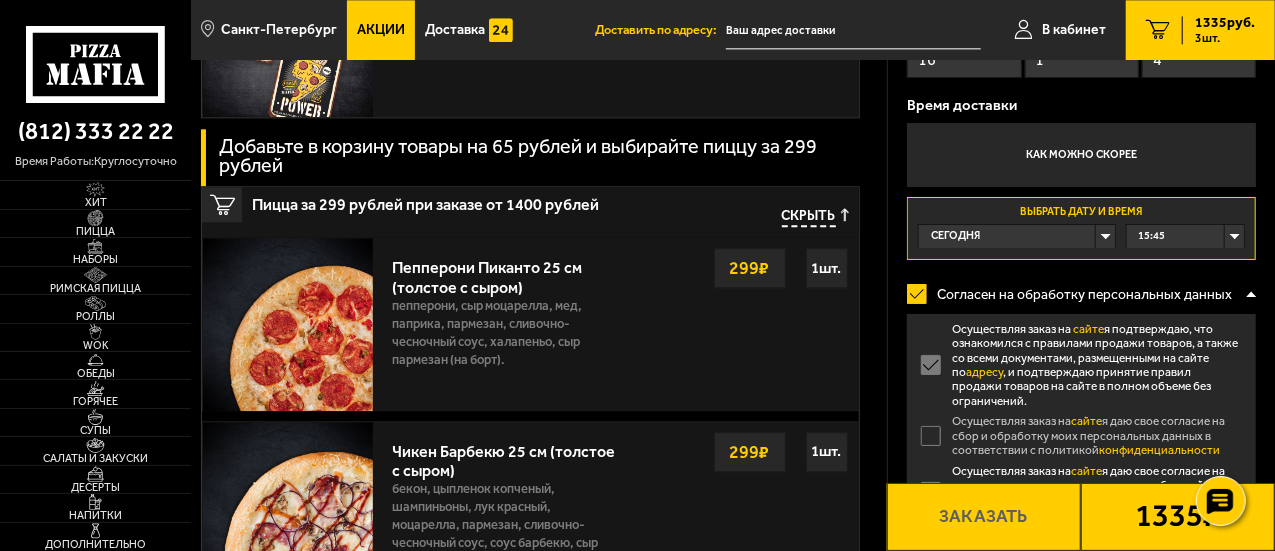 click on "Осуществляя заказ на    сайте   я подтверждаю, что ознакомился с правилами продажи товаров, а также со всеми документами, размещенными на сайте по  адресу , и подтверждаю принятие правил продажи товаров на сайте в полном объеме без ограничений. Осуществляя заказ на  сайте   я даю свое согласие на сбор и обработку моих персональных данных в соответствии с политикой  конфиденциальности Осуществляя заказ на  сайте  я даю свое согласие на получение направляемых мне смс-сообщений и электронных писем рекламного и информационного характера" at bounding box center (1081, 428) 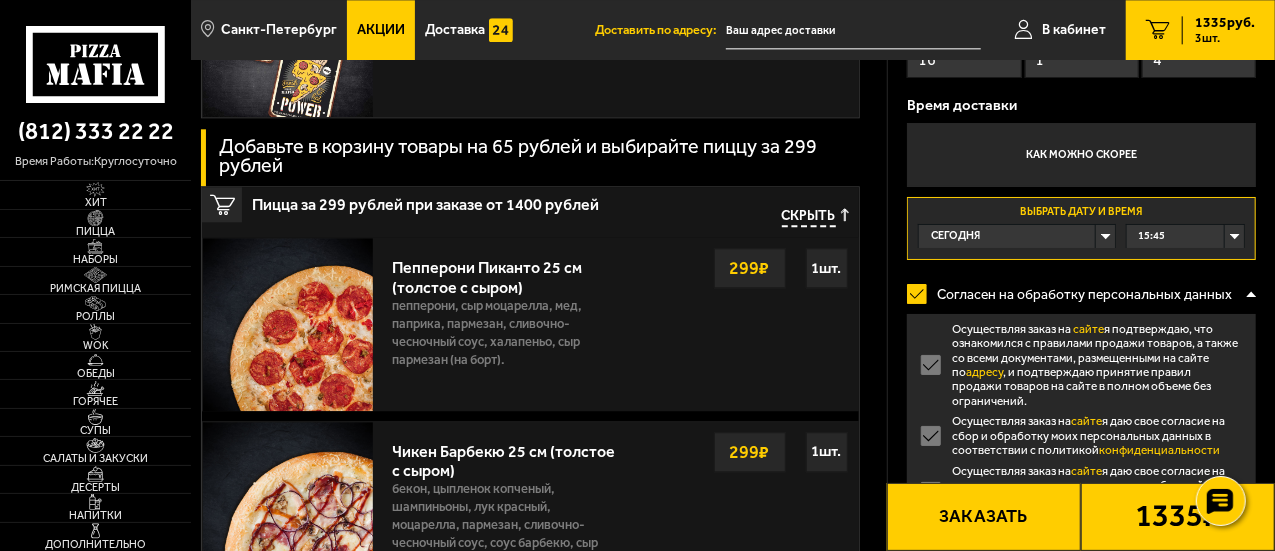 click on "Заказать" at bounding box center (984, 517) 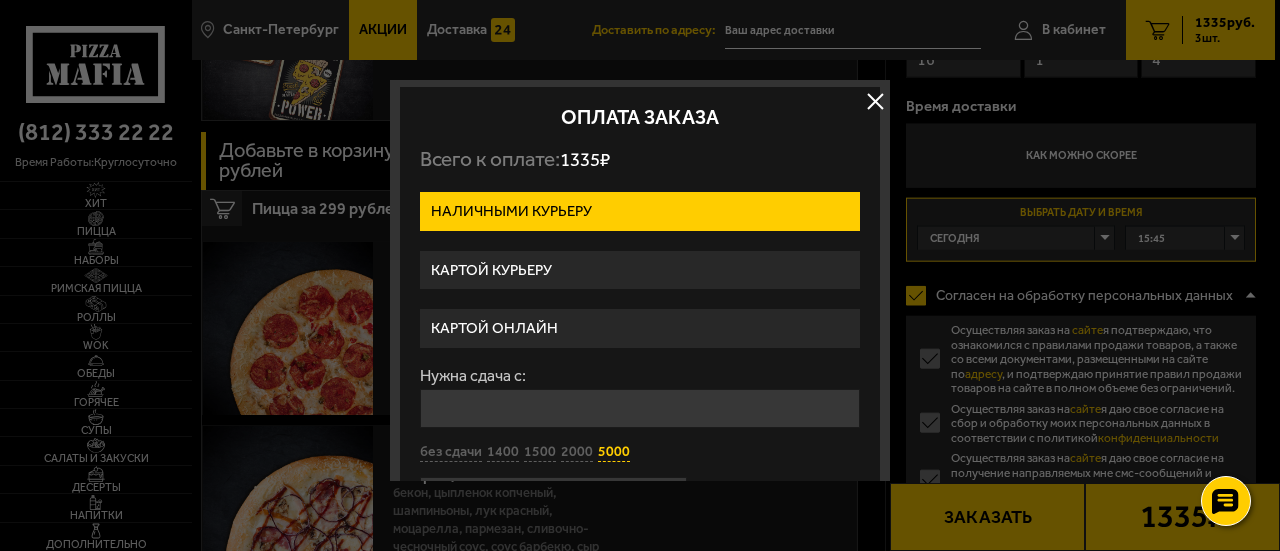 click on "5000" at bounding box center (614, 452) 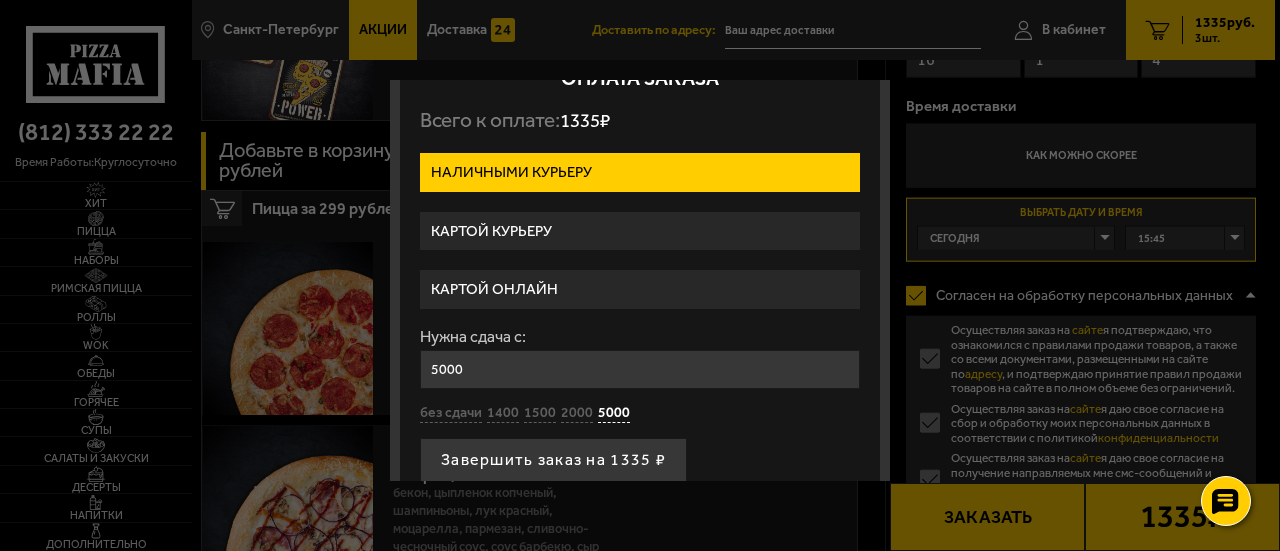 scroll, scrollTop: 60, scrollLeft: 0, axis: vertical 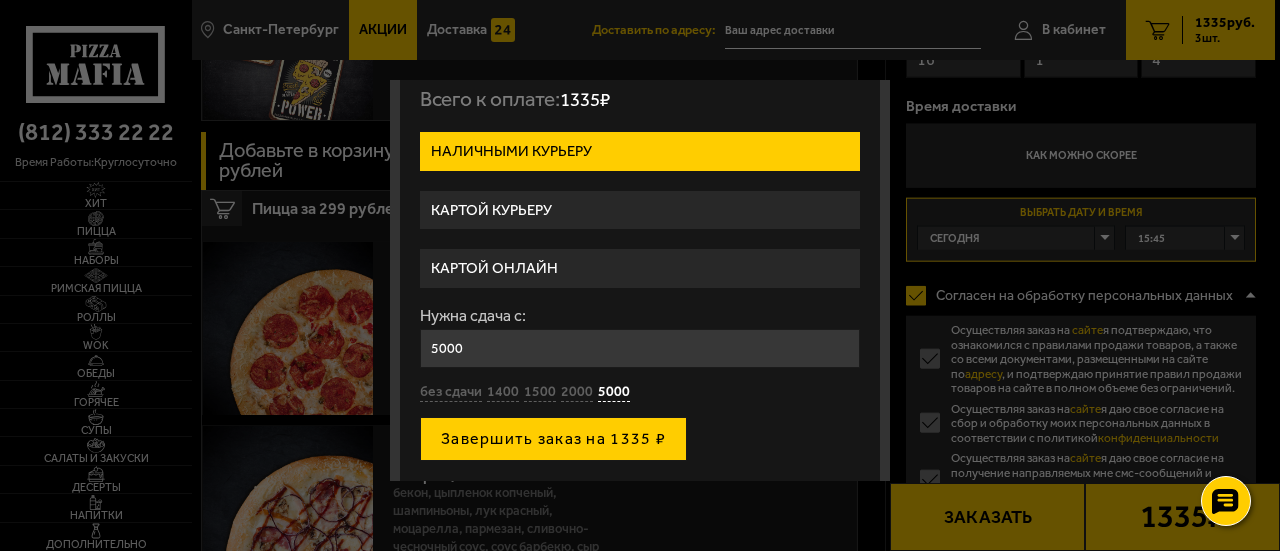 click on "Завершить заказ на 1335 ₽" at bounding box center (553, 439) 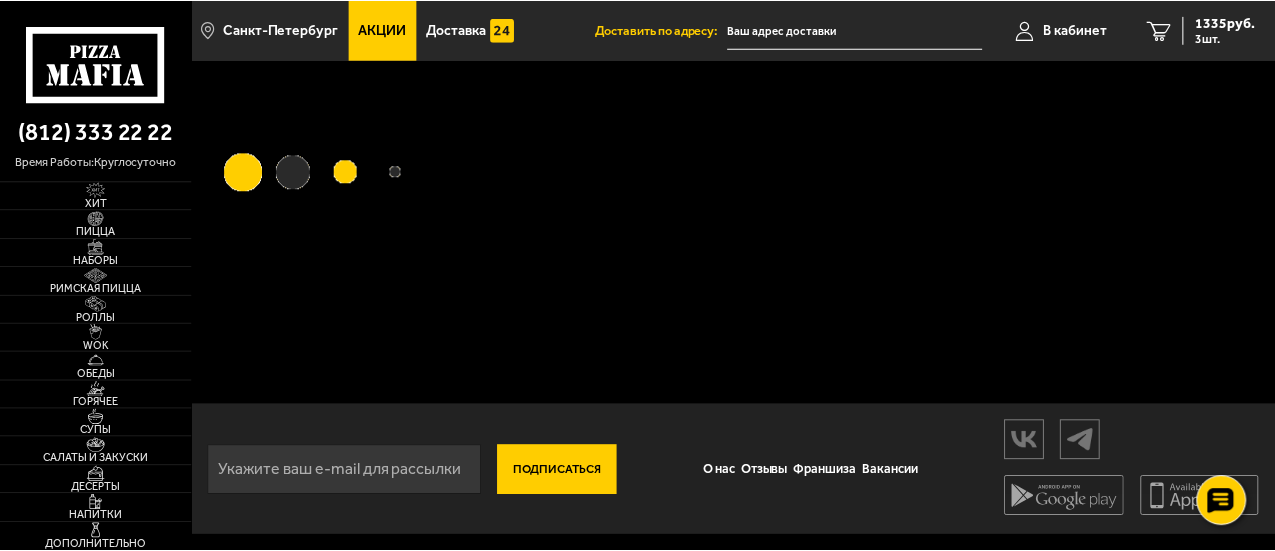 scroll, scrollTop: 0, scrollLeft: 0, axis: both 